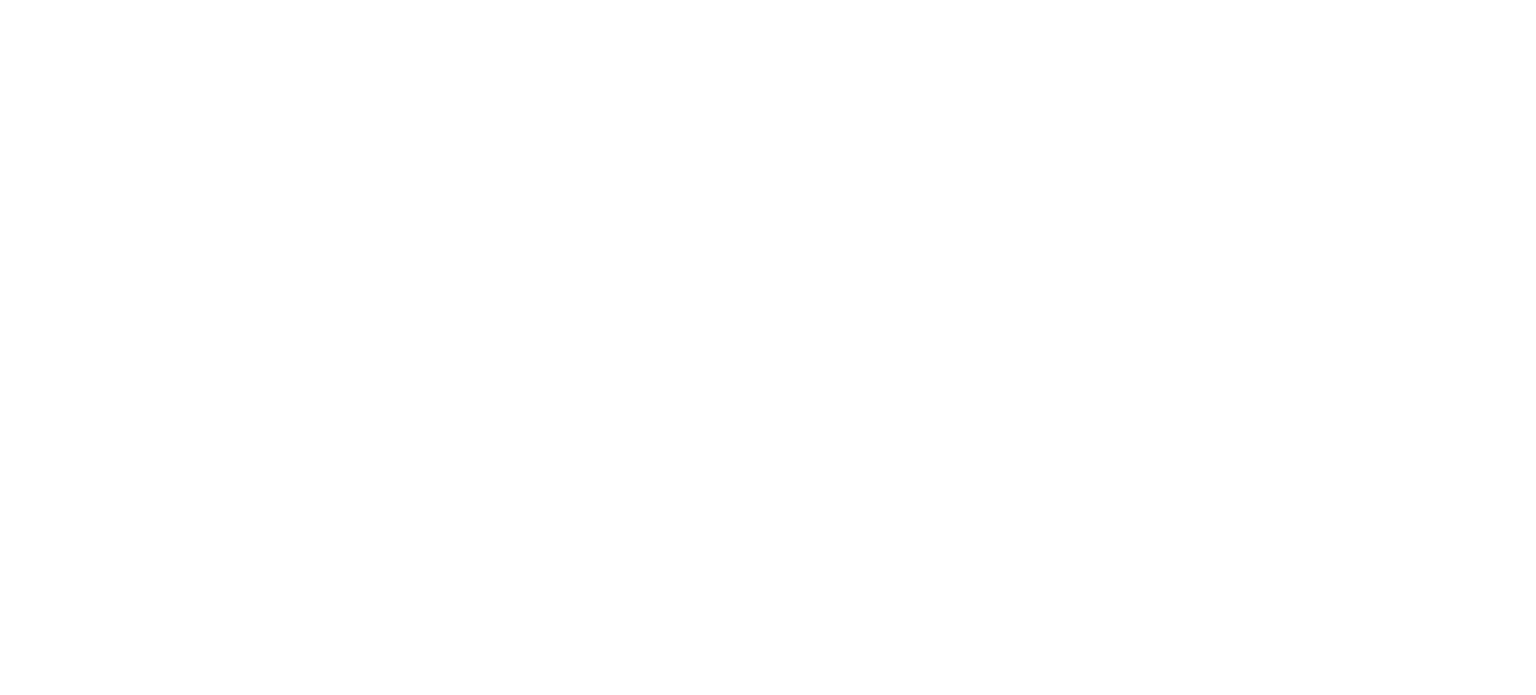 scroll, scrollTop: 0, scrollLeft: 0, axis: both 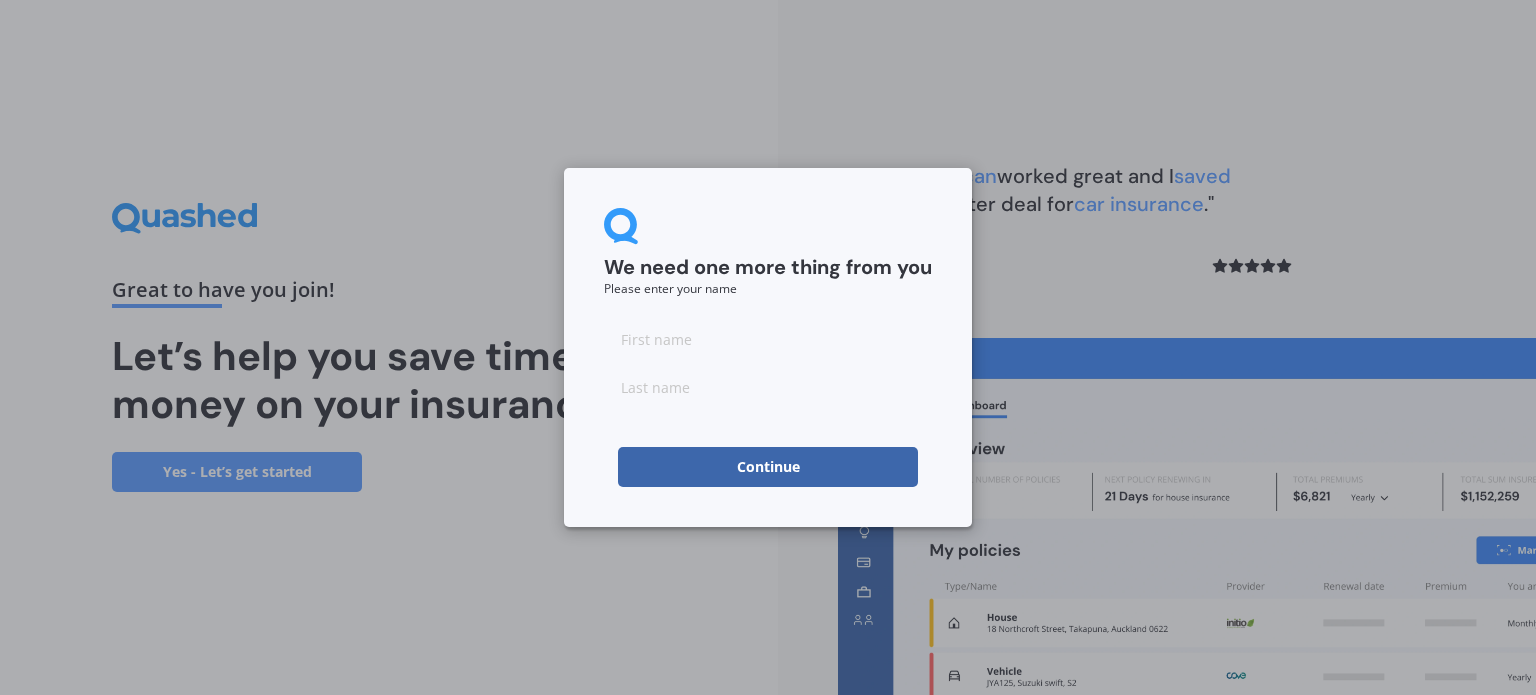 click at bounding box center [768, 339] 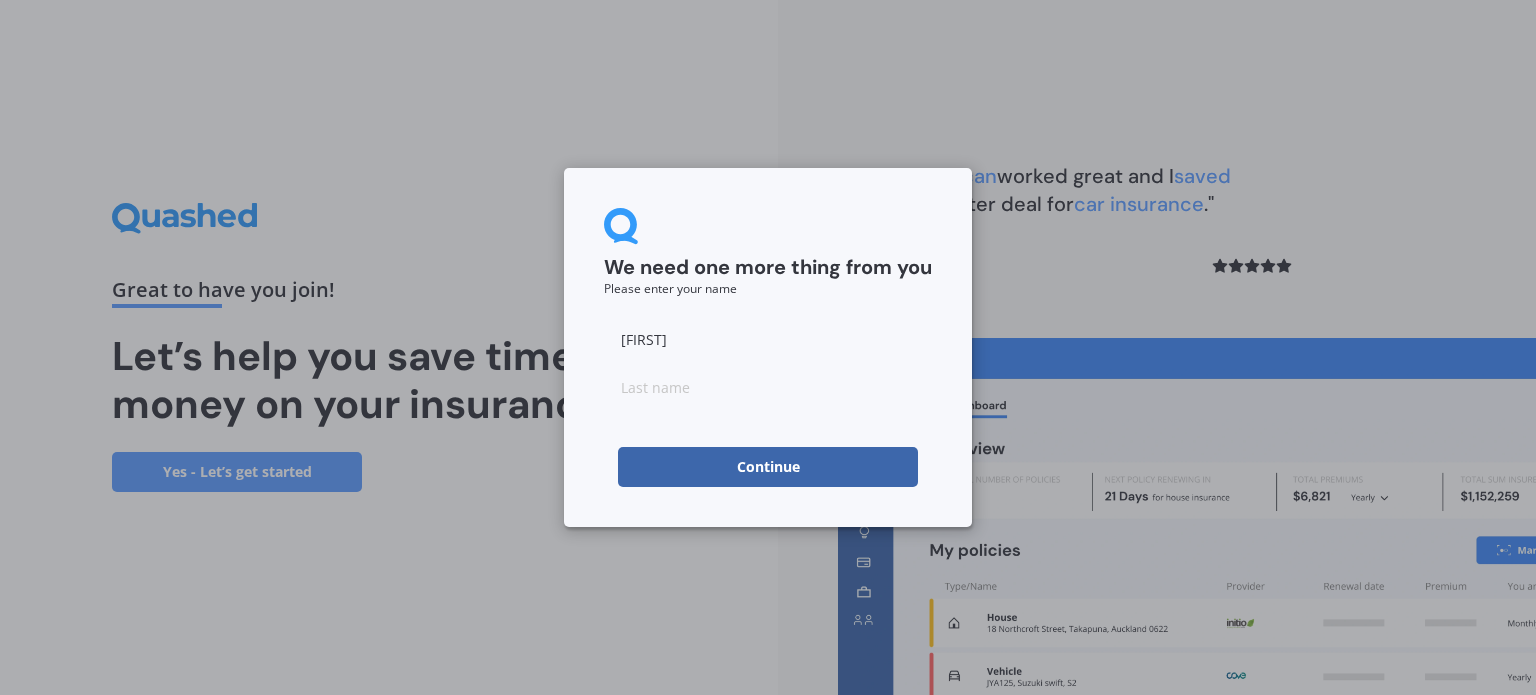 drag, startPoint x: 756, startPoint y: 356, endPoint x: 751, endPoint y: 393, distance: 37.336308 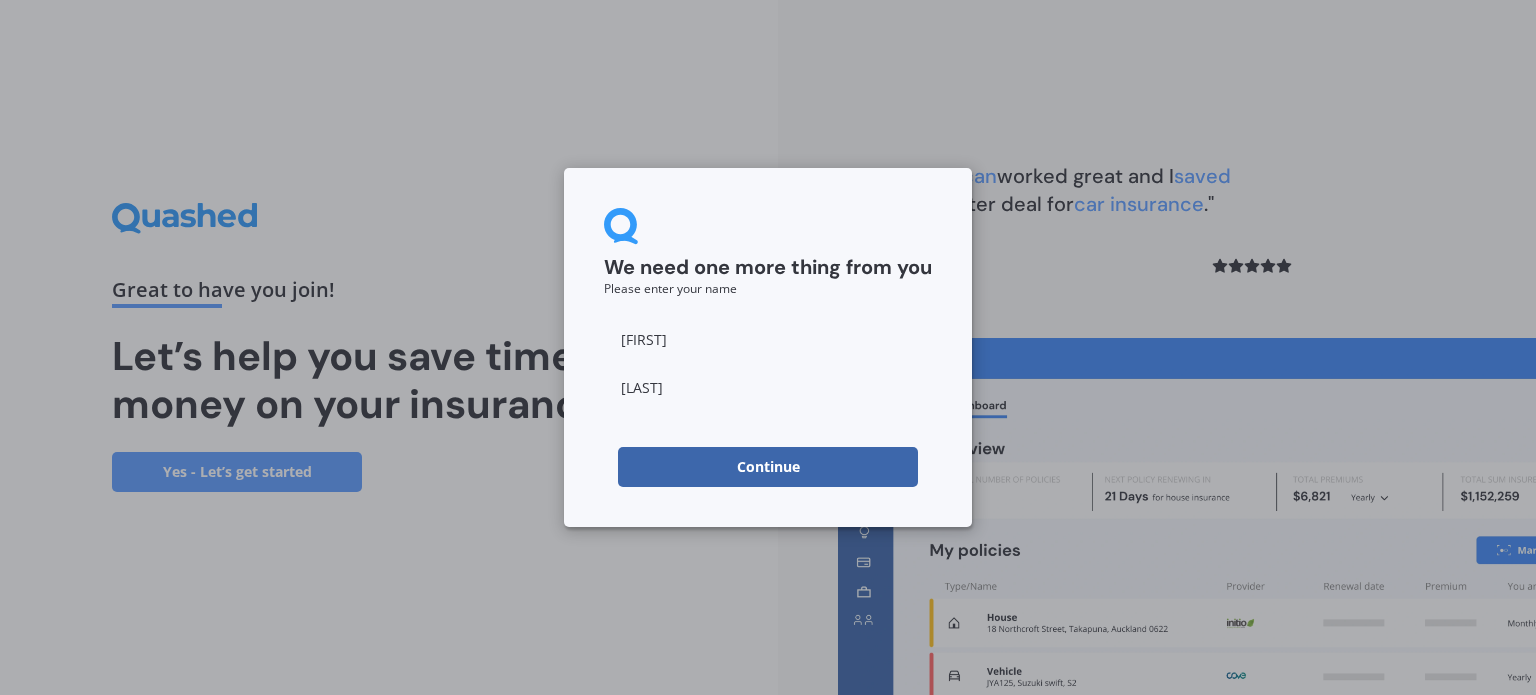 click on "Continue" at bounding box center (768, 467) 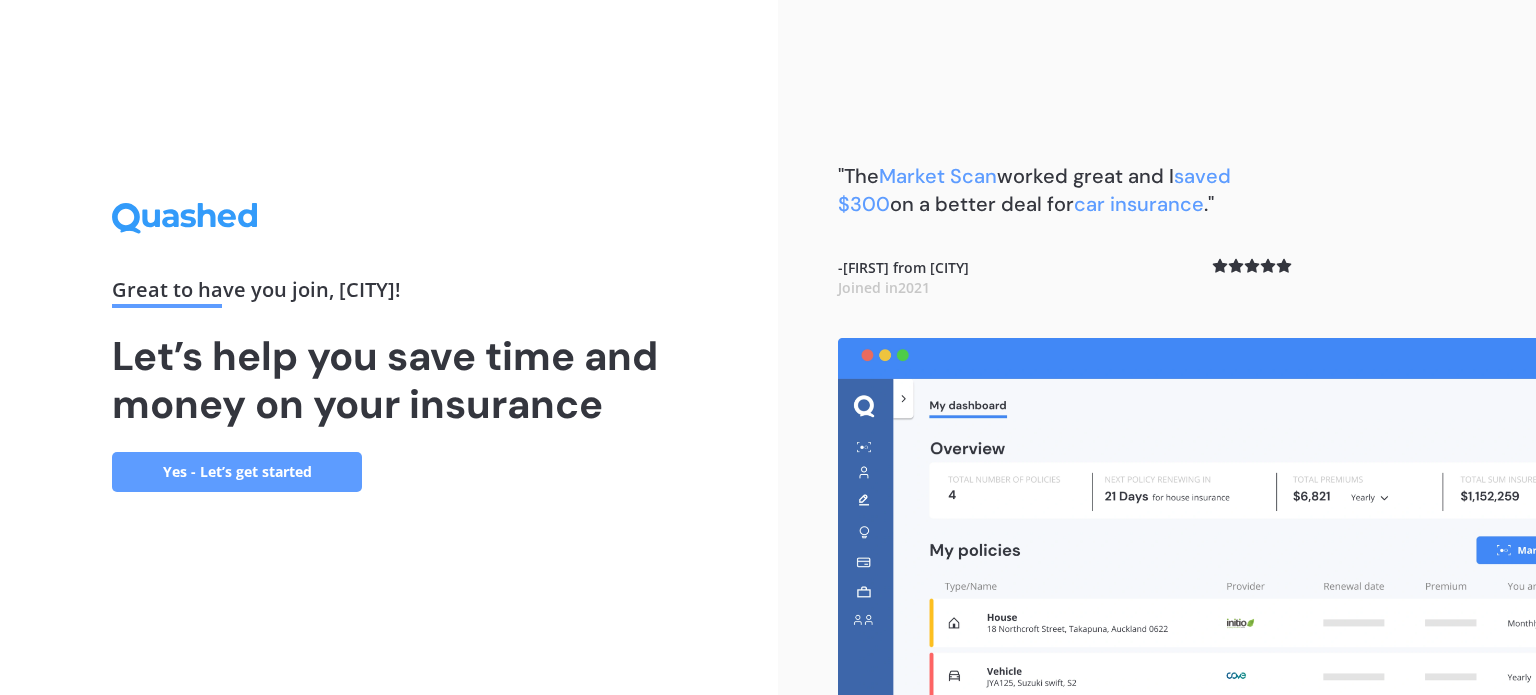 click on "Yes - Let’s get started" at bounding box center [237, 472] 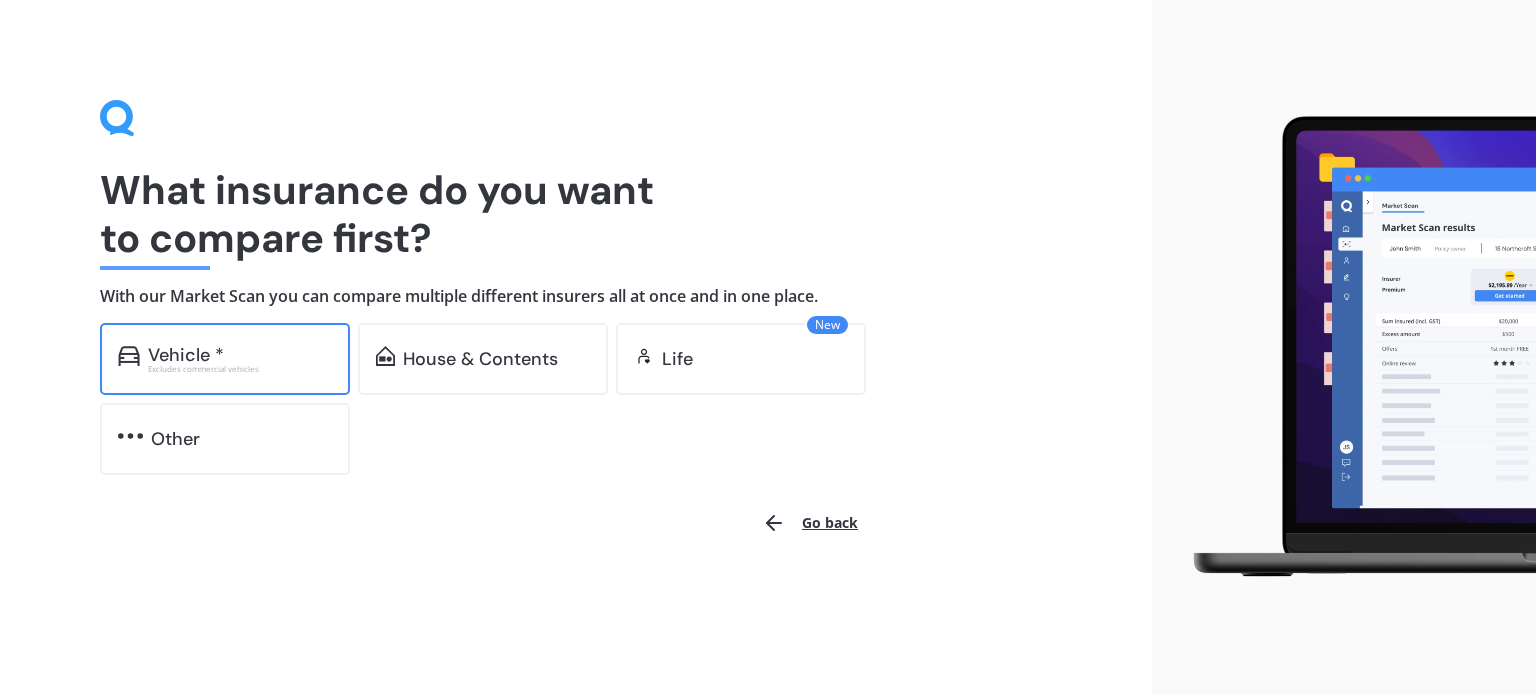 click on "Vehicle *" at bounding box center [240, 355] 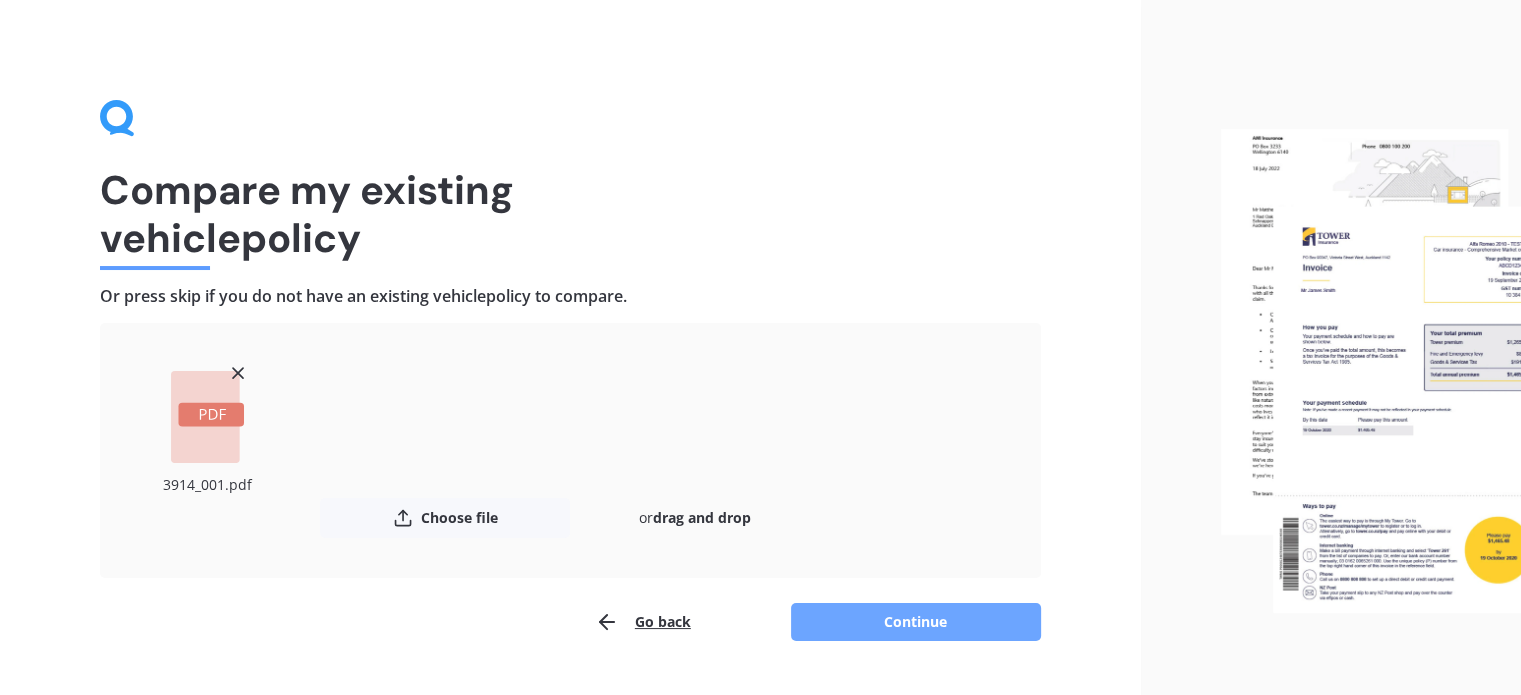 click on "Continue" at bounding box center (916, 622) 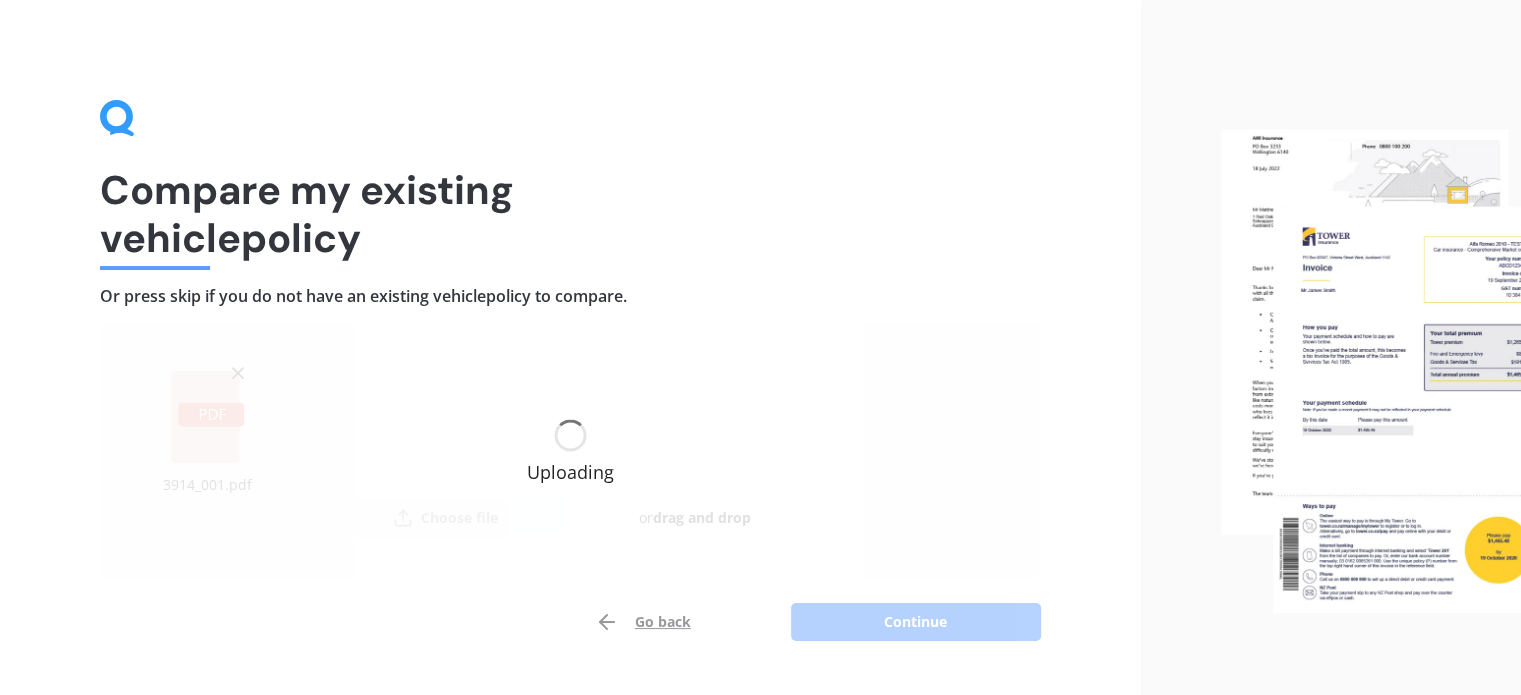 scroll, scrollTop: 46, scrollLeft: 0, axis: vertical 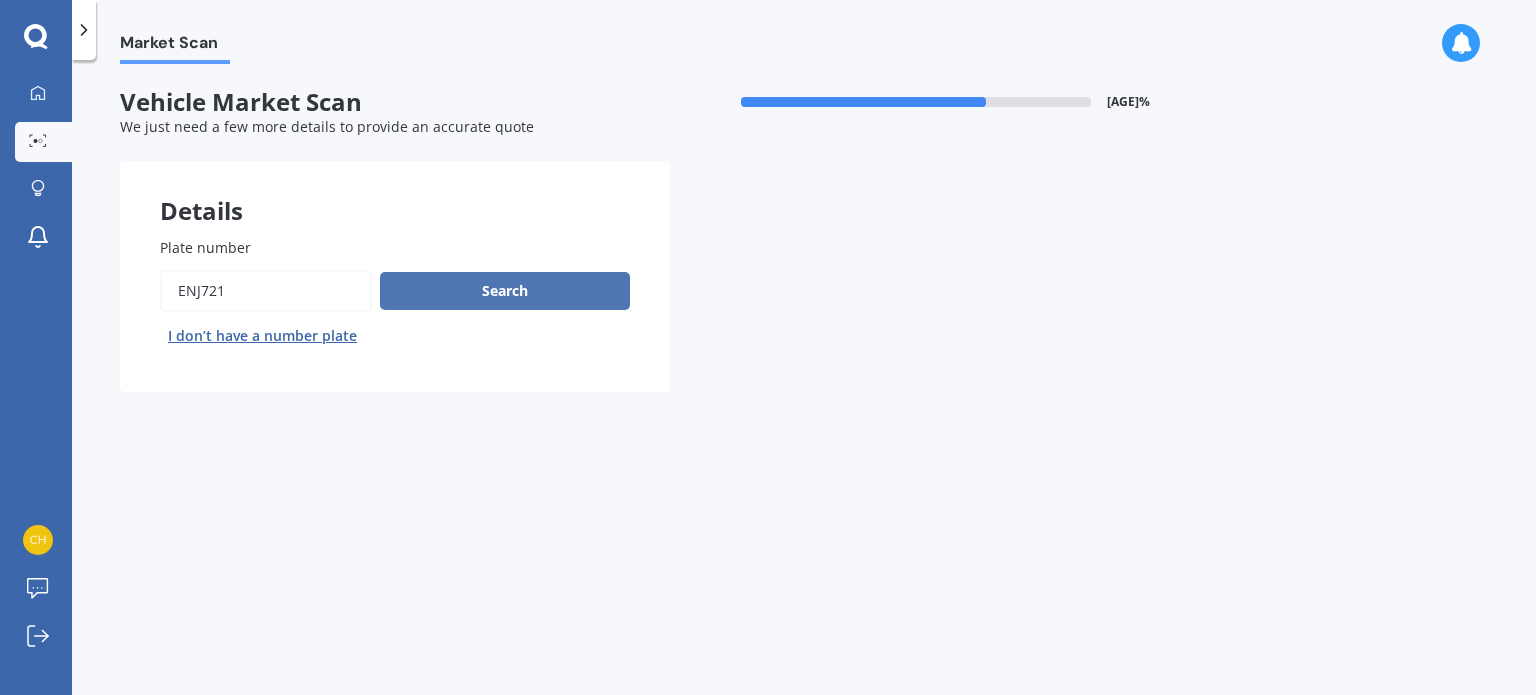click on "Search" at bounding box center (505, 291) 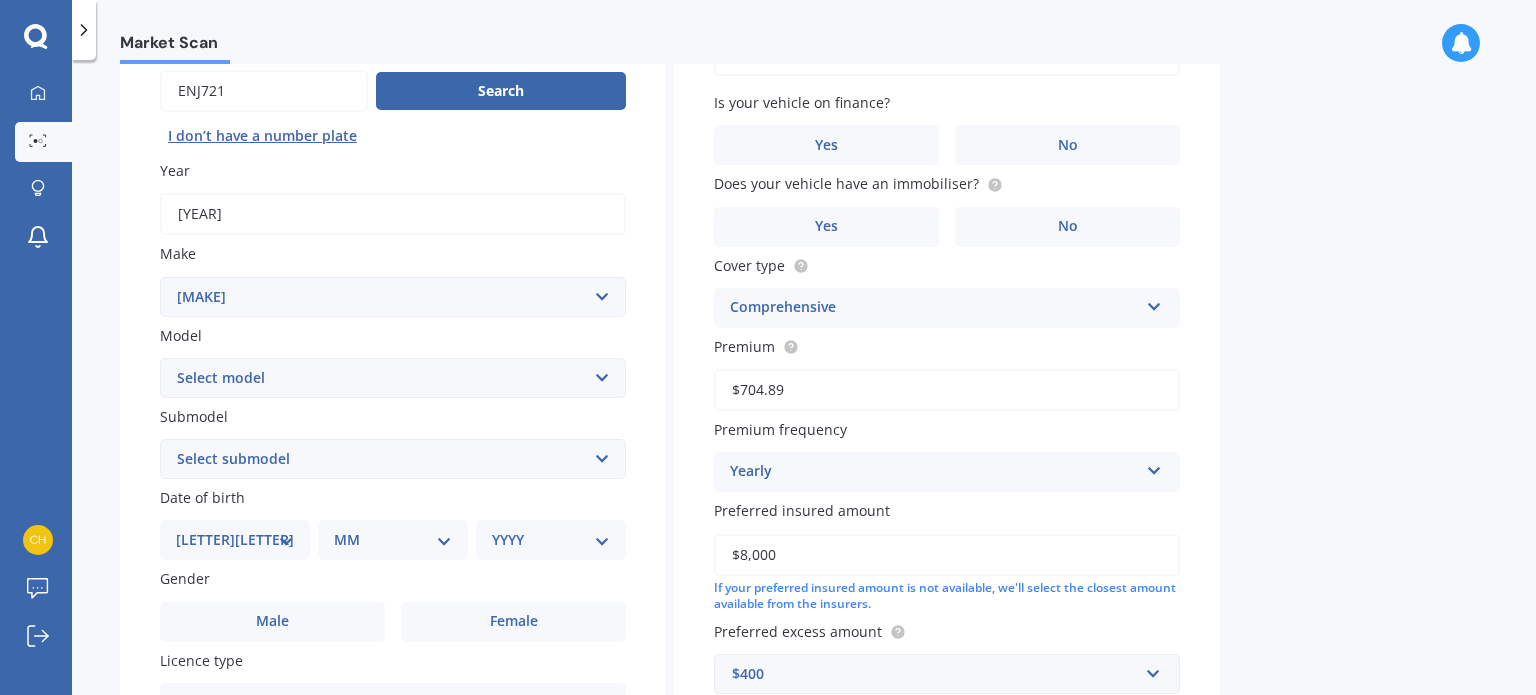 scroll, scrollTop: 300, scrollLeft: 0, axis: vertical 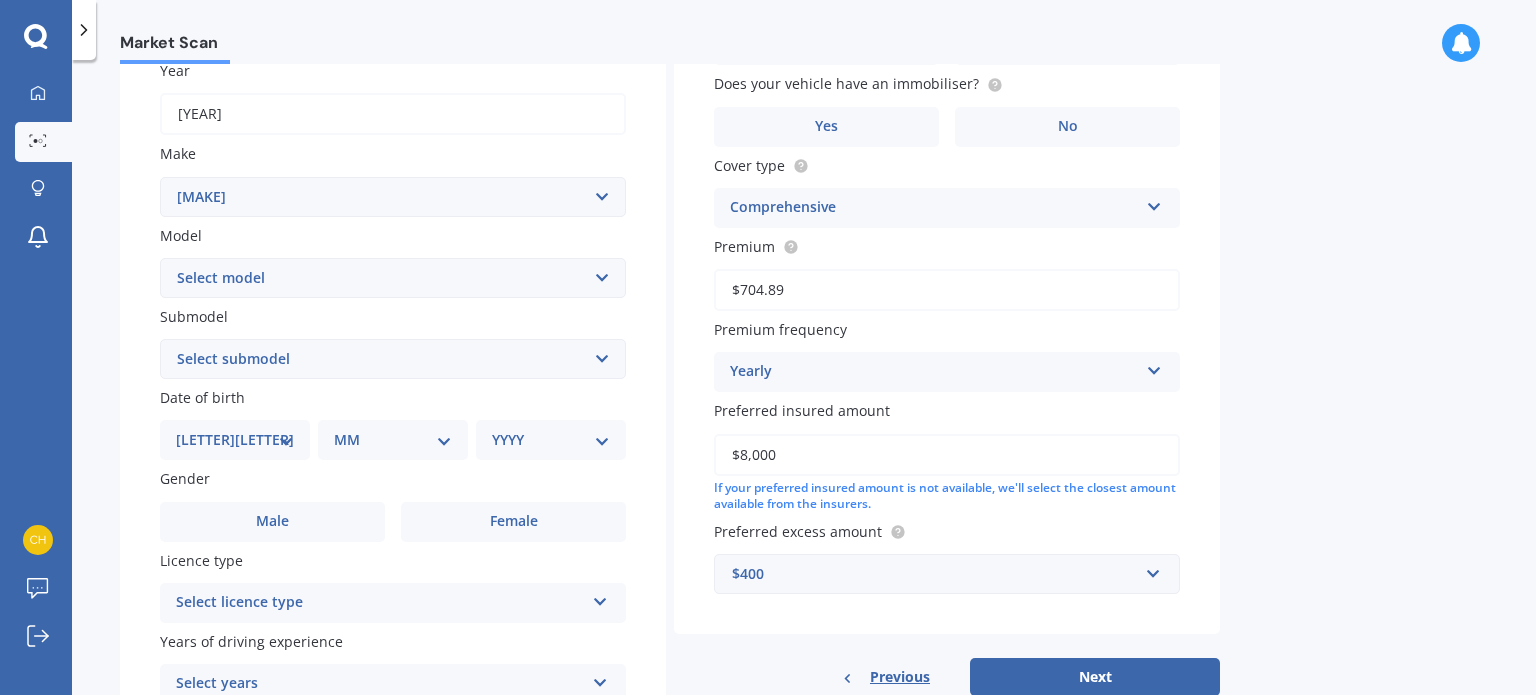 click on "DD 01 02 03 04 05 06 07 08 09 10 11 12 13 14 15 16 17 18 19 20 21 22 23 24 25 26 27 28 29 30 31" at bounding box center [235, 440] 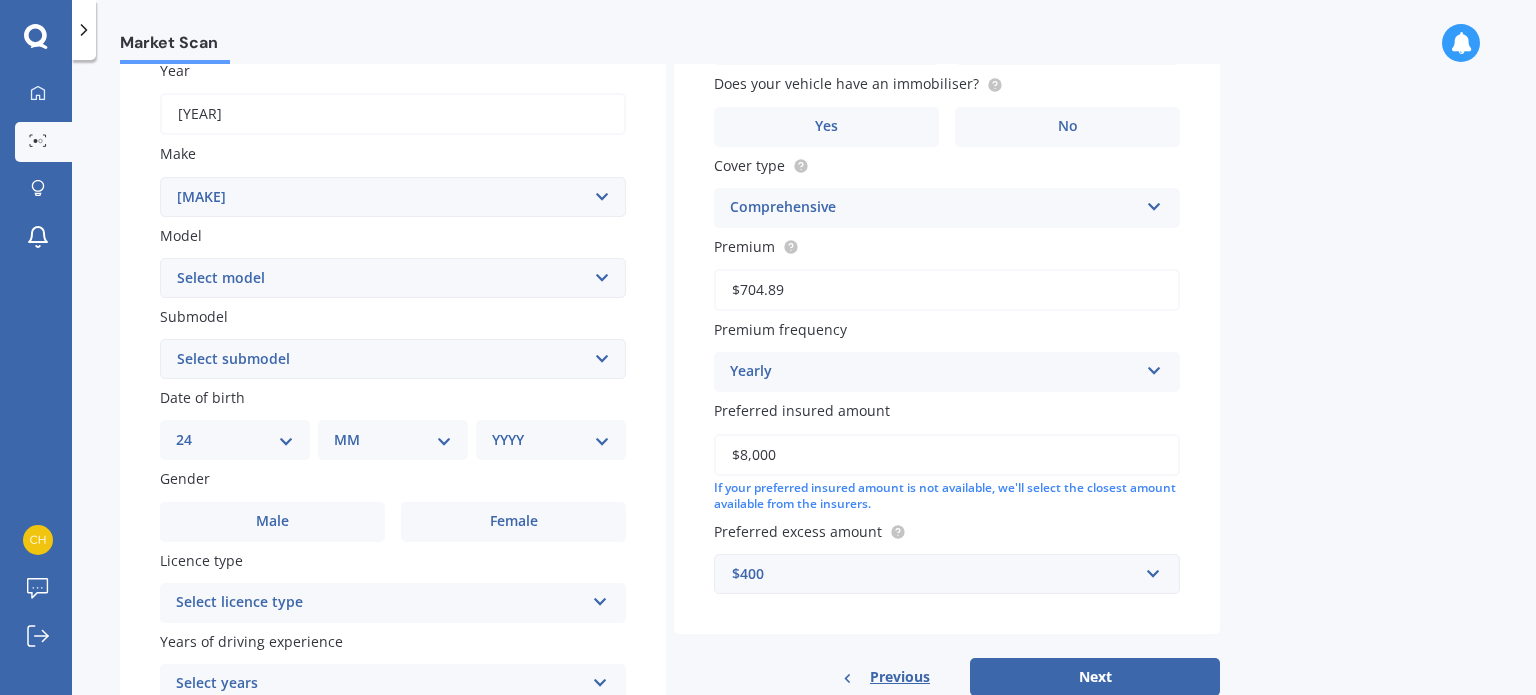 click on "DD 01 02 03 04 05 06 07 08 09 10 11 12 13 14 15 16 17 18 19 20 21 22 23 24 25 26 27 28 29 30 31" at bounding box center (235, 440) 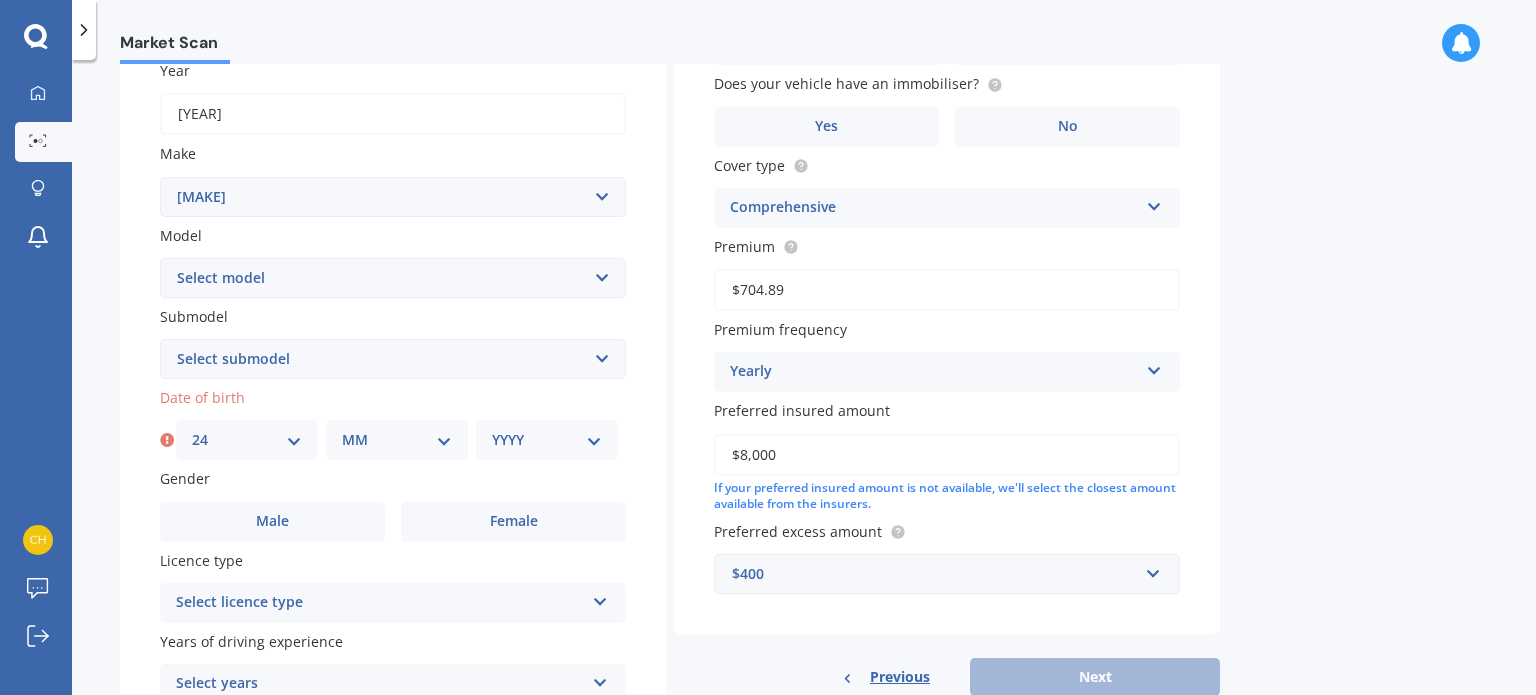 click on "MM 01 02 03 04 05 06 07 08 09 10 11 12" at bounding box center (397, 440) 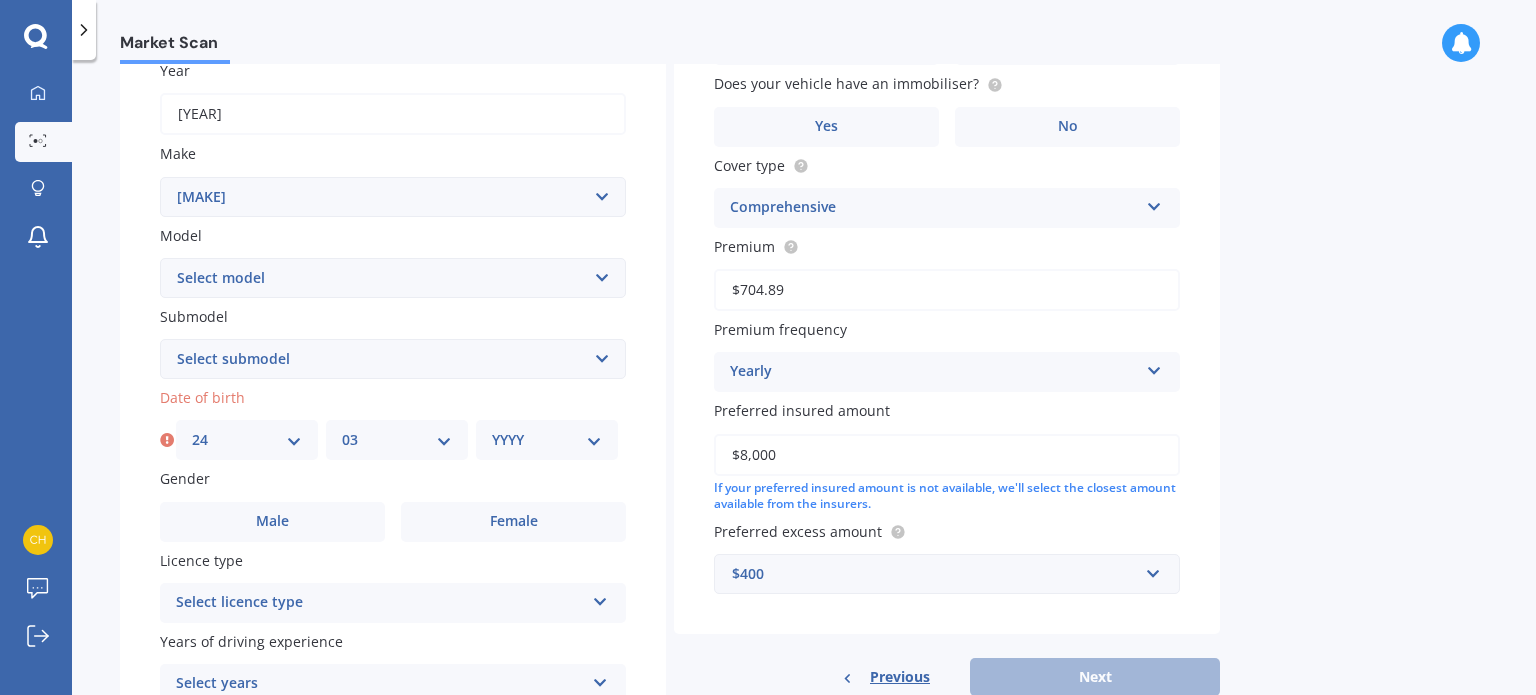 click on "MM 01 02 03 04 05 06 07 08 09 10 11 12" at bounding box center [397, 440] 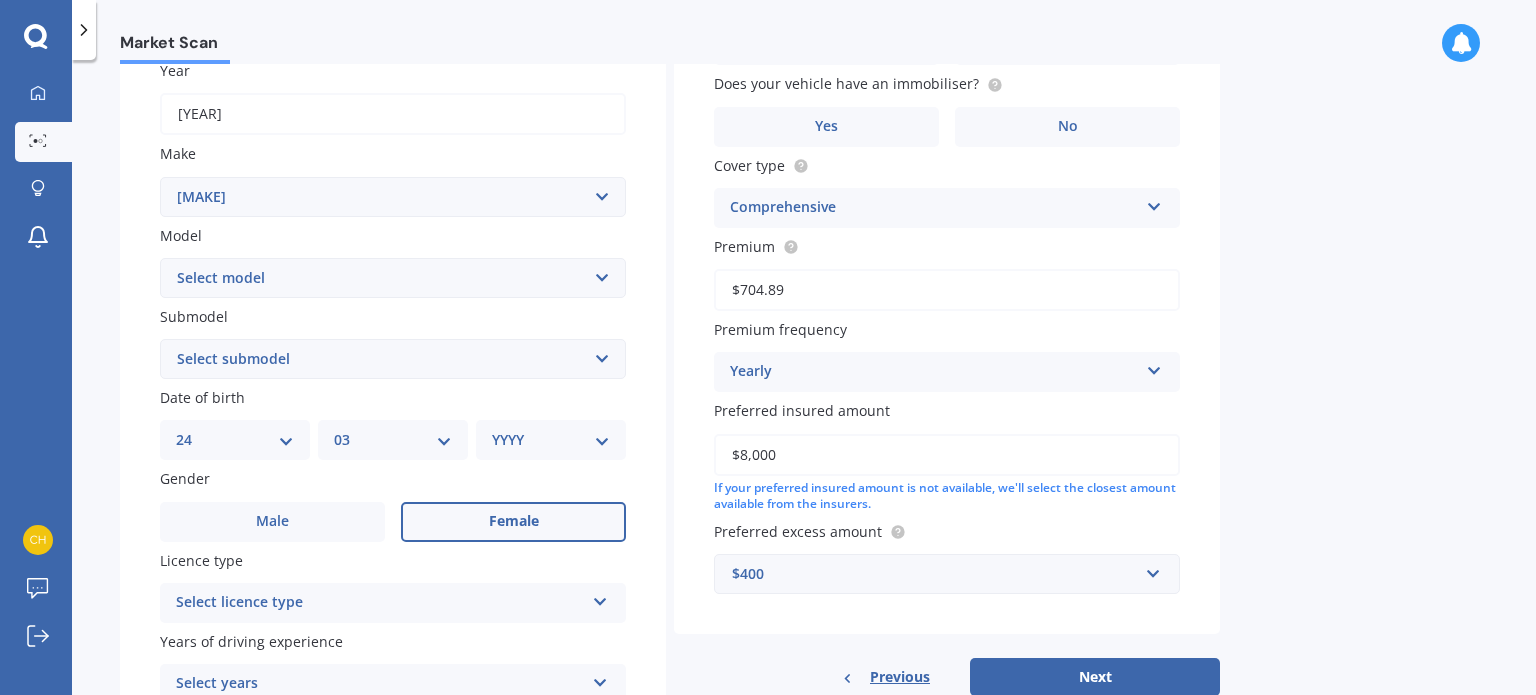 click on "Female" at bounding box center (272, 521) 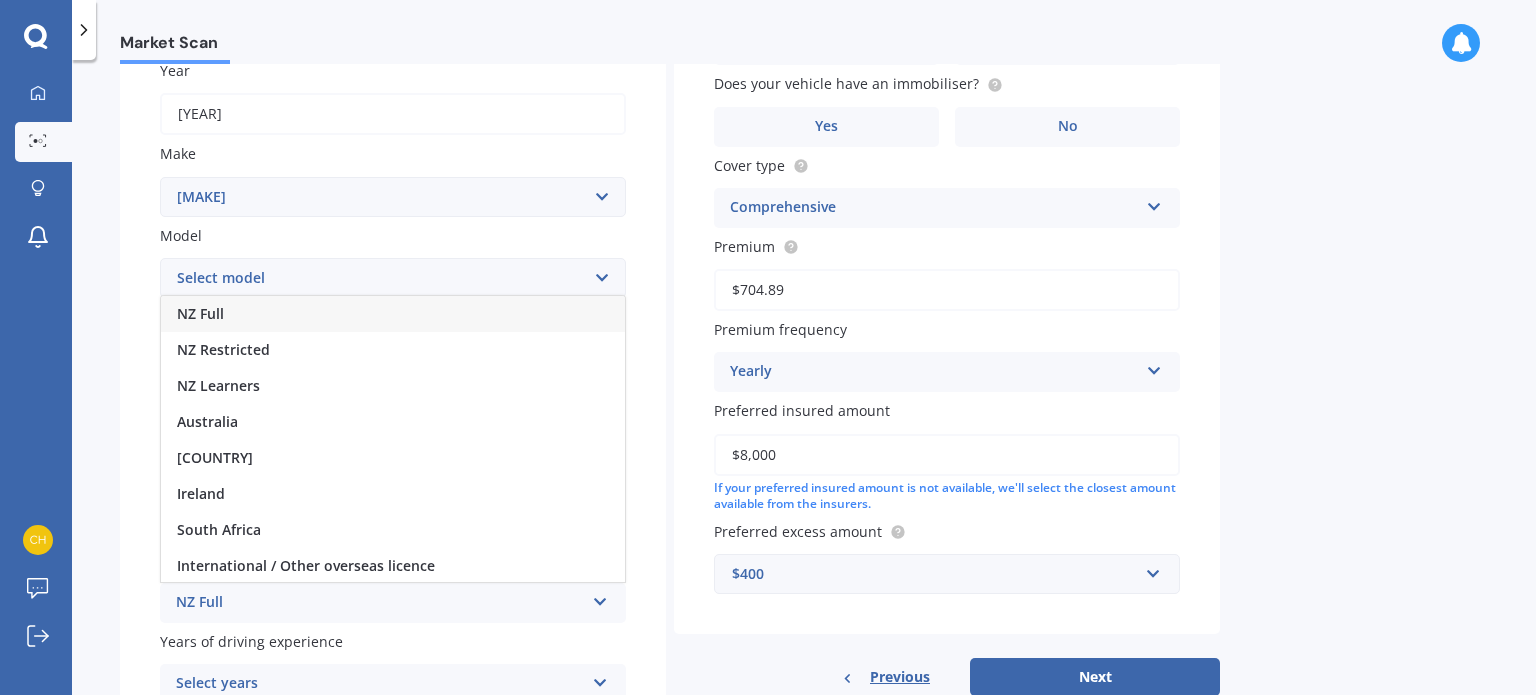 click on "NZ Full" at bounding box center (393, 314) 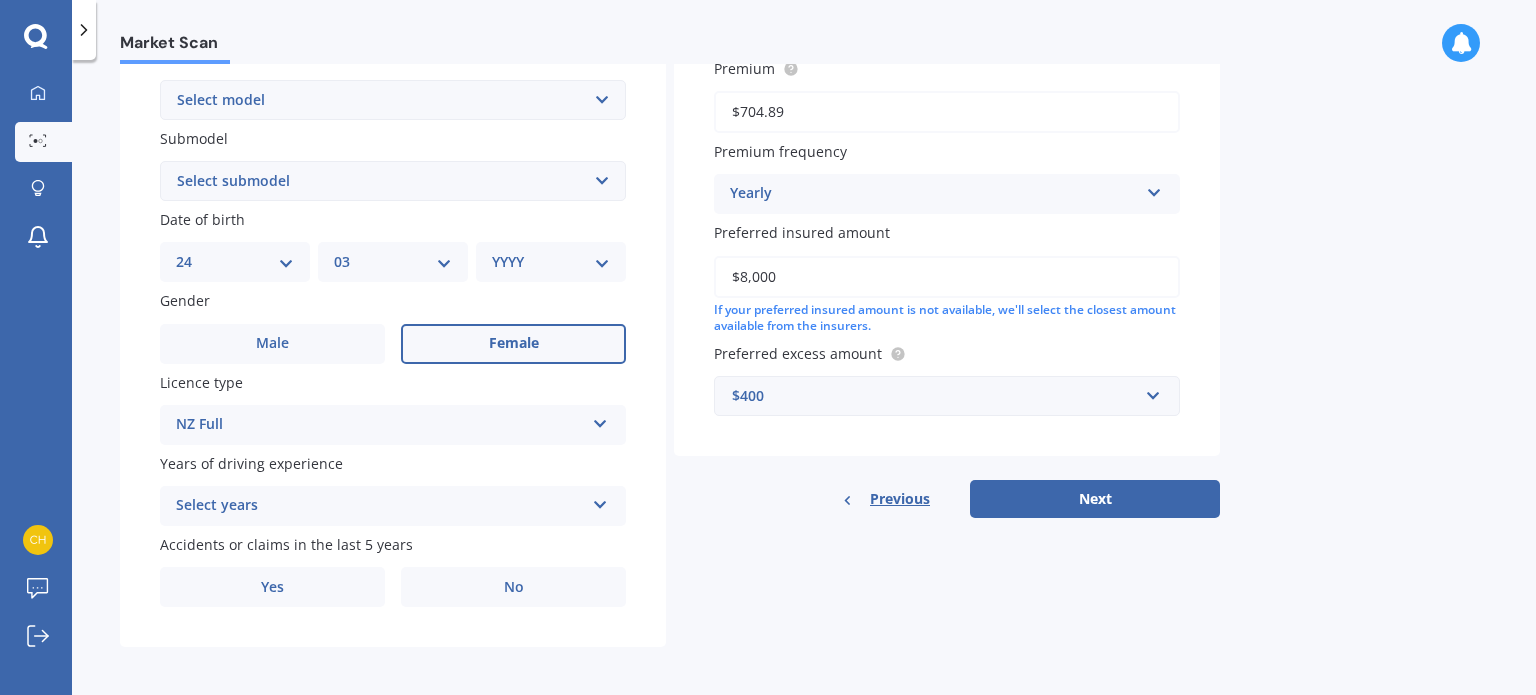 scroll, scrollTop: 482, scrollLeft: 0, axis: vertical 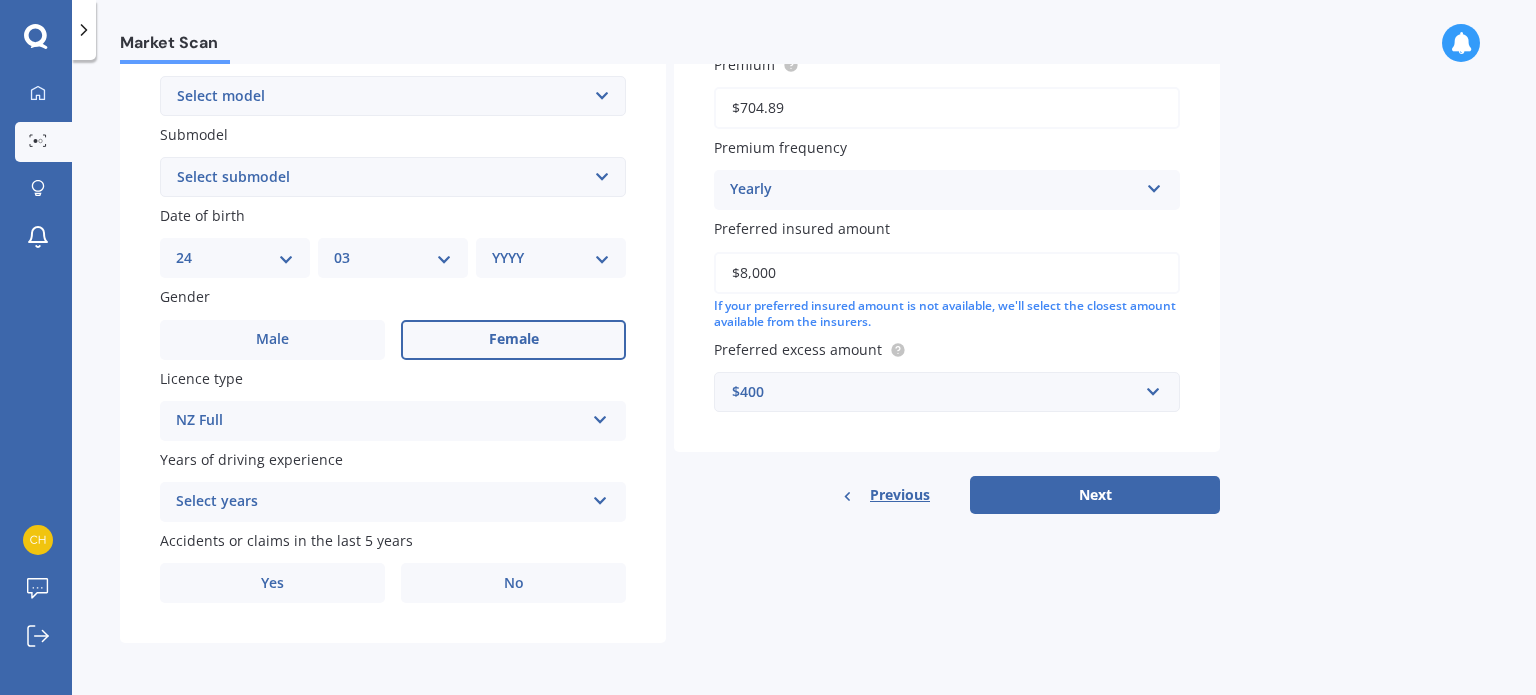 click on "Select years" at bounding box center (380, 502) 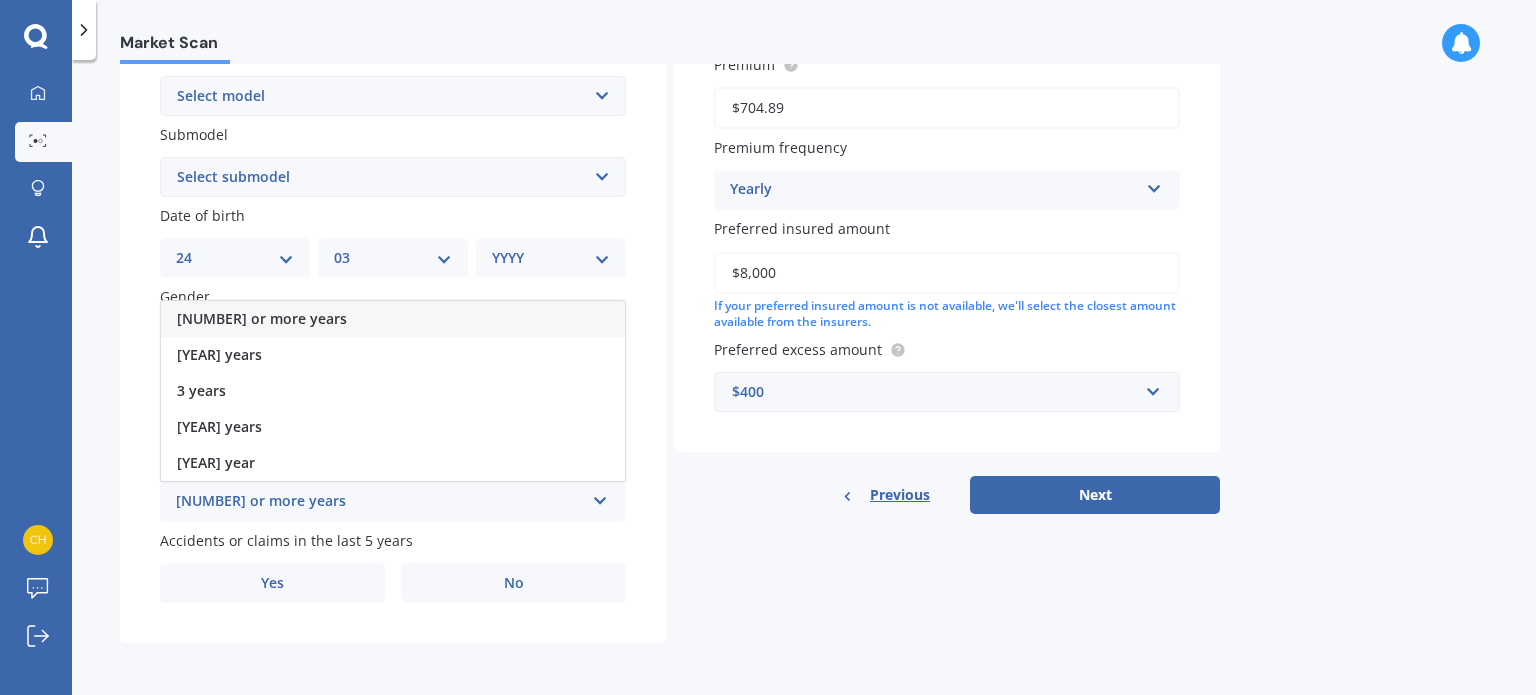 click on "[NUMBER] or more years" at bounding box center (262, 318) 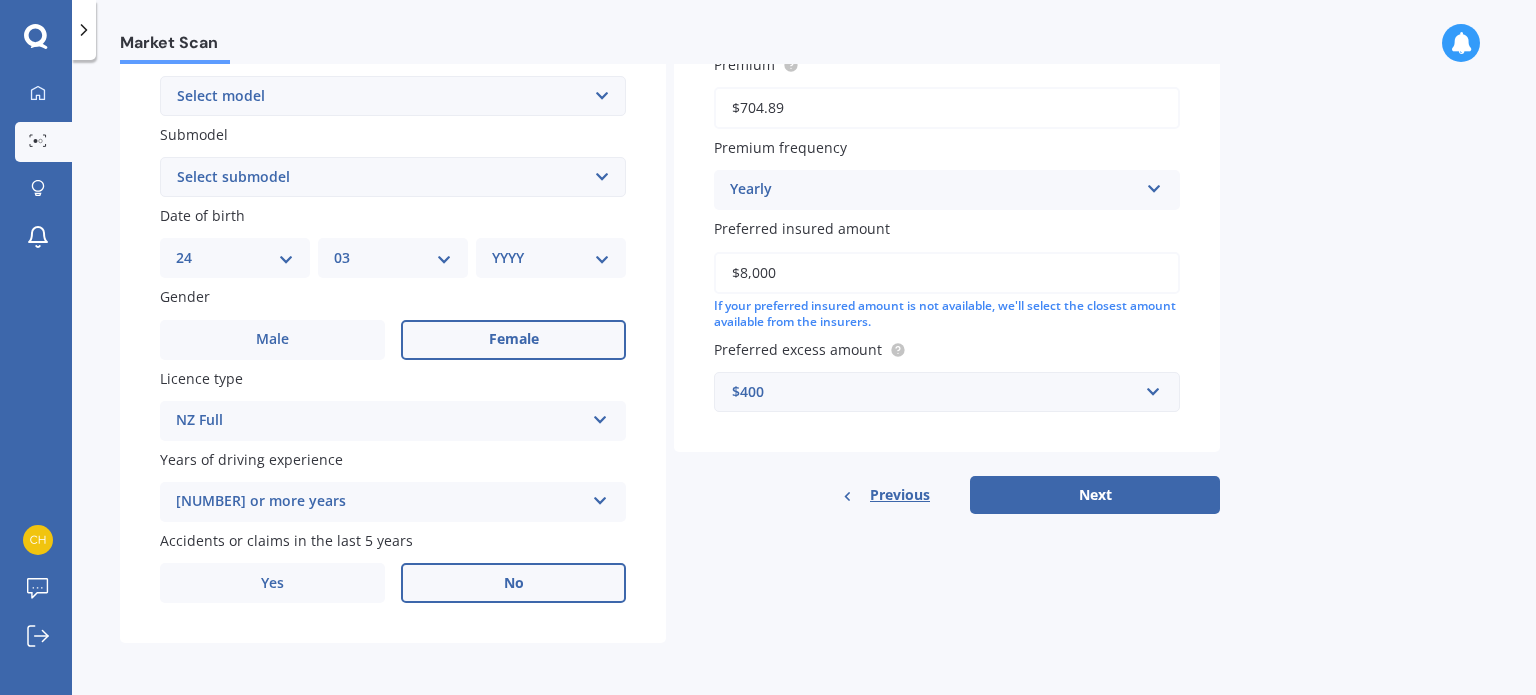 click on "No" at bounding box center [513, 340] 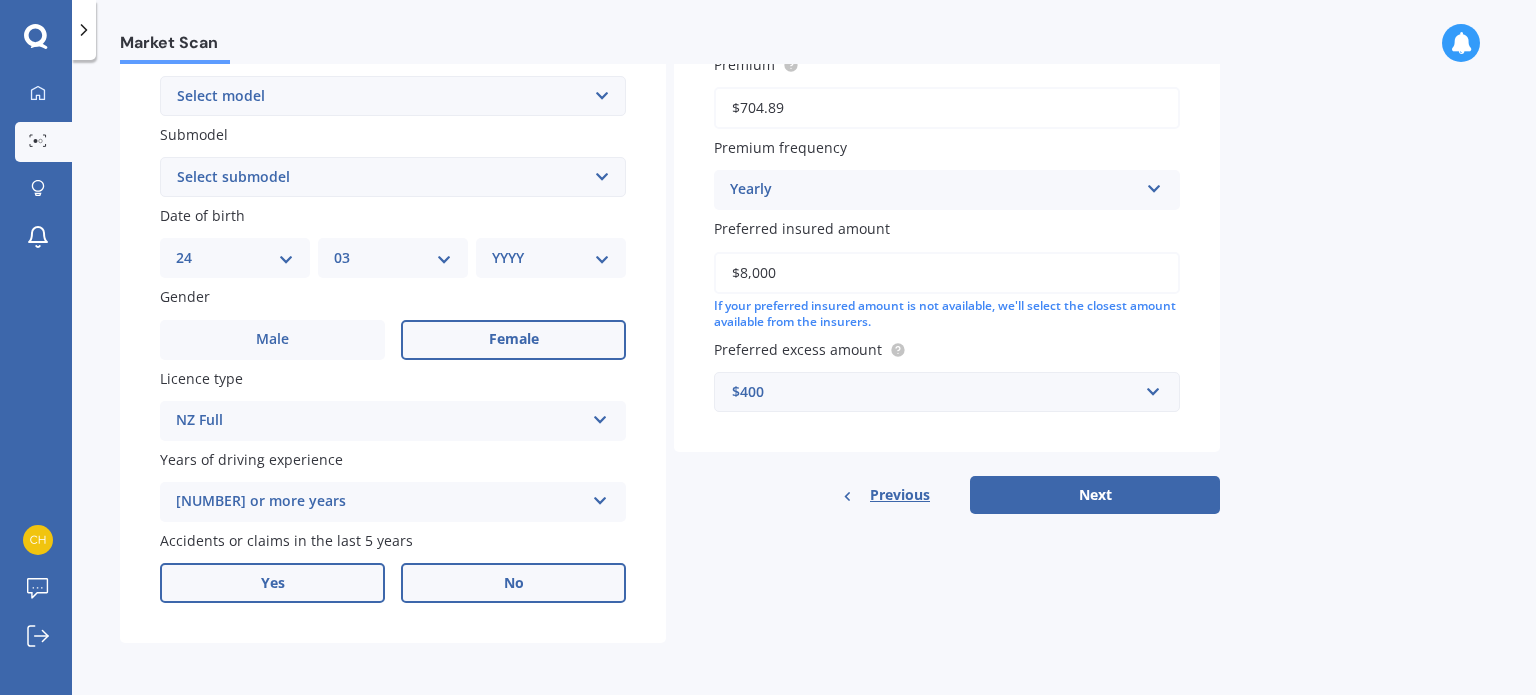 click on "Yes" at bounding box center (272, 340) 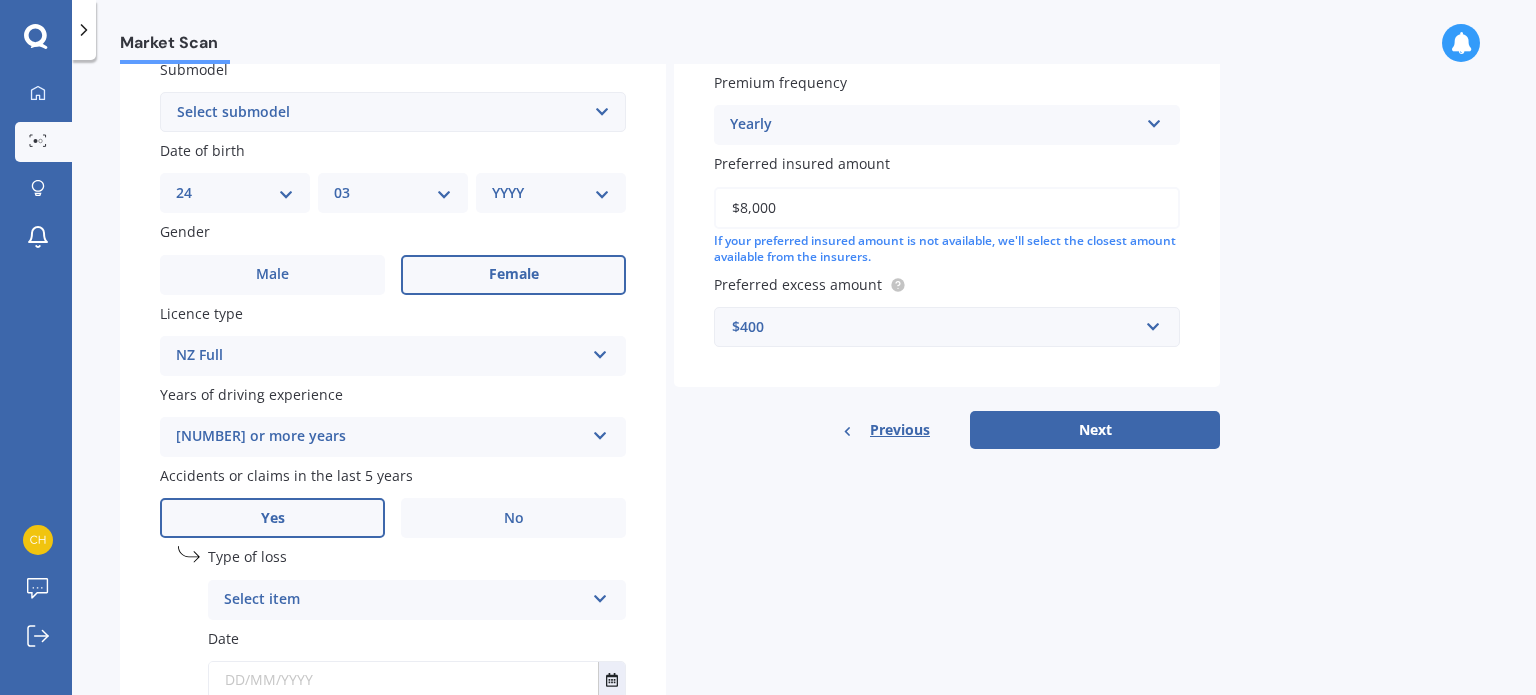 scroll, scrollTop: 582, scrollLeft: 0, axis: vertical 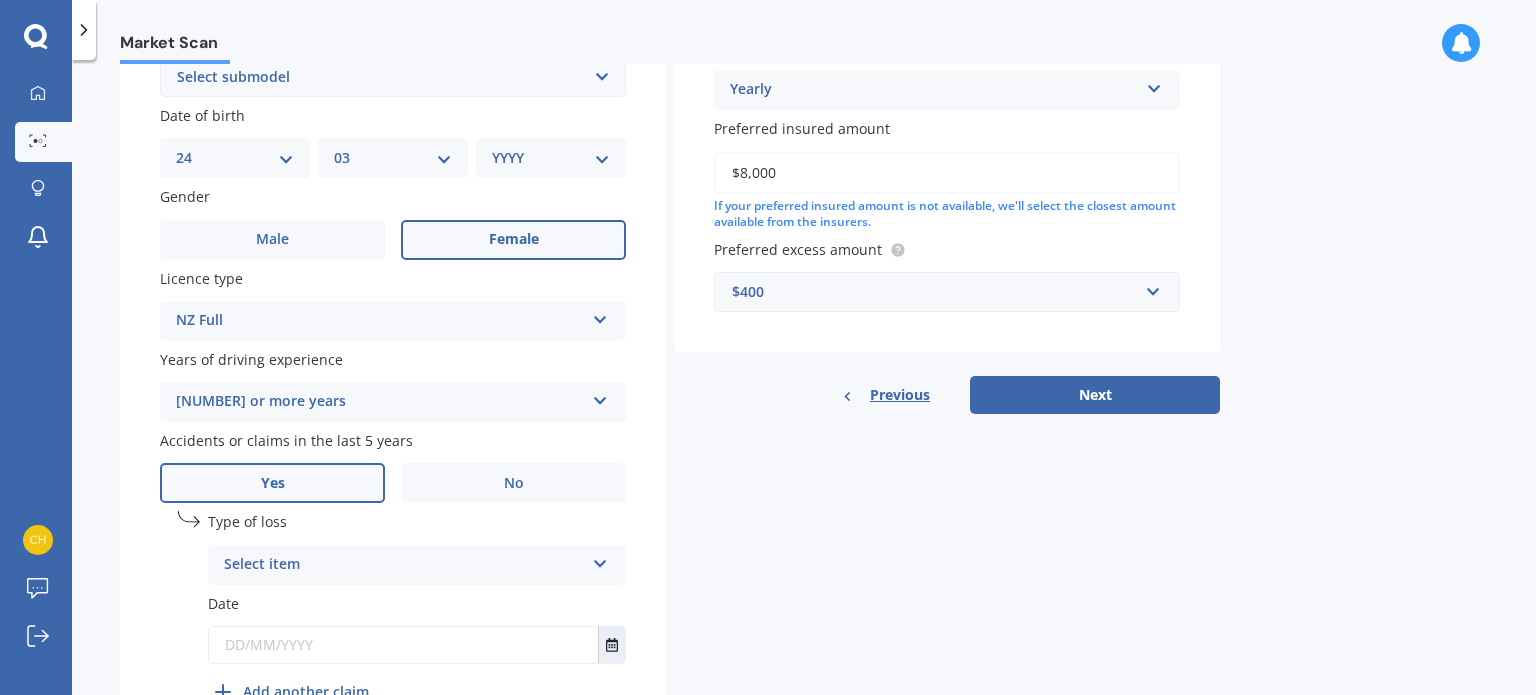 click on "Select item" at bounding box center (404, 565) 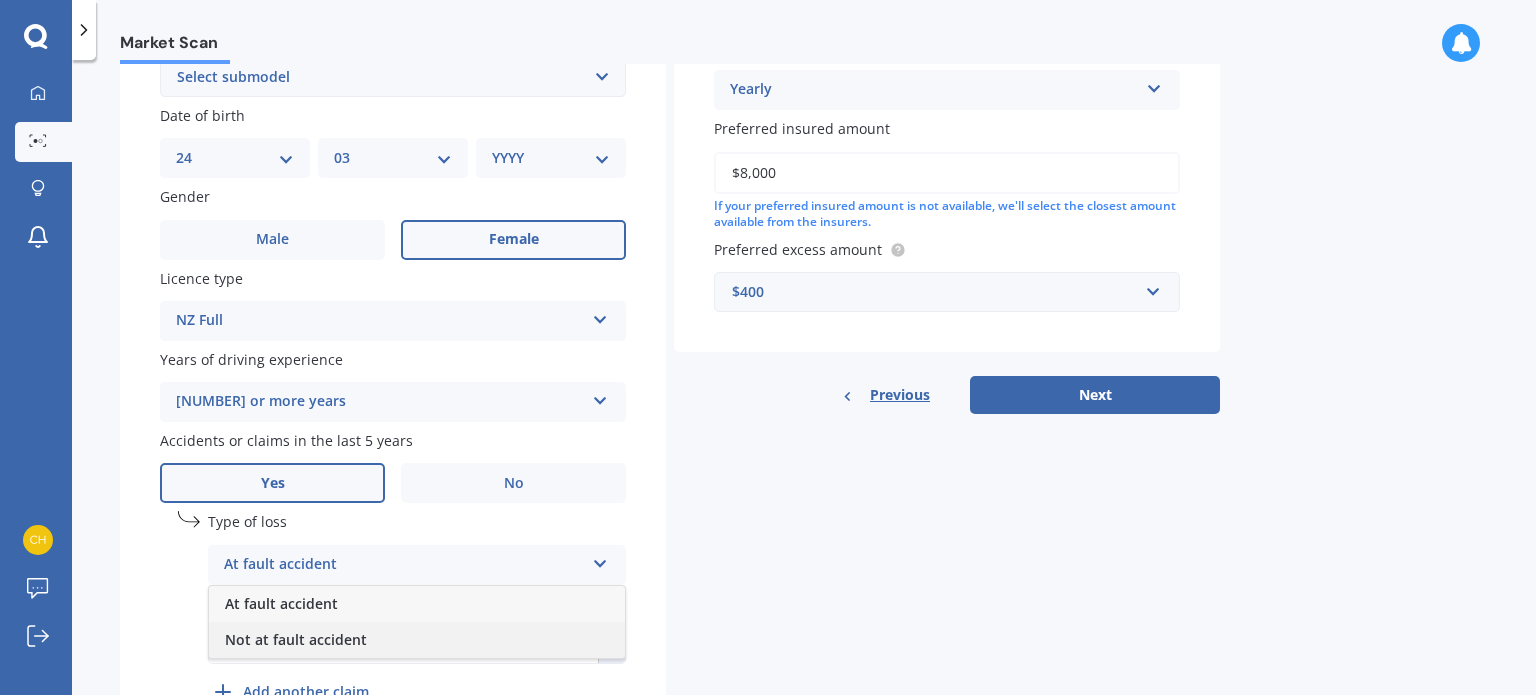 click on "Not at fault accident" at bounding box center (417, 640) 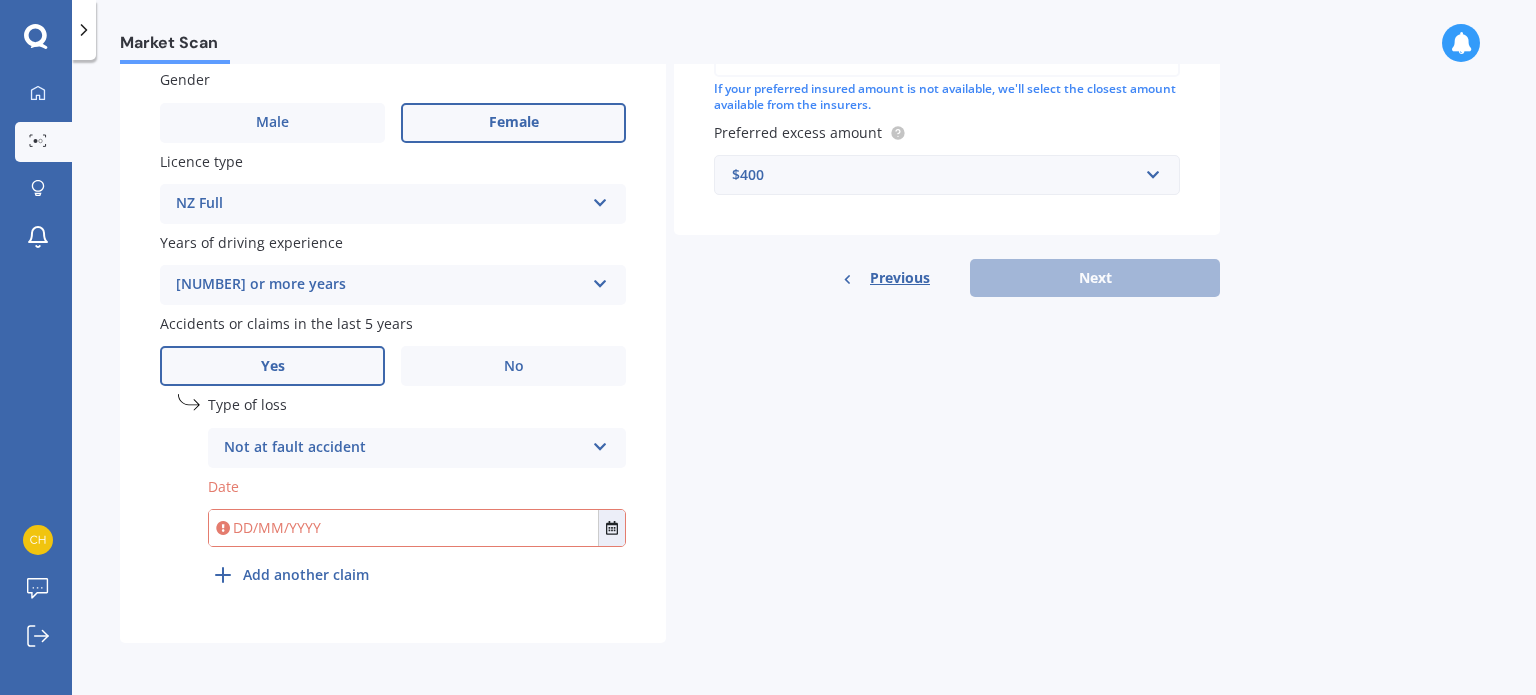click on "Accidents or claims in the last 5 years Yes No" at bounding box center (393, 349) 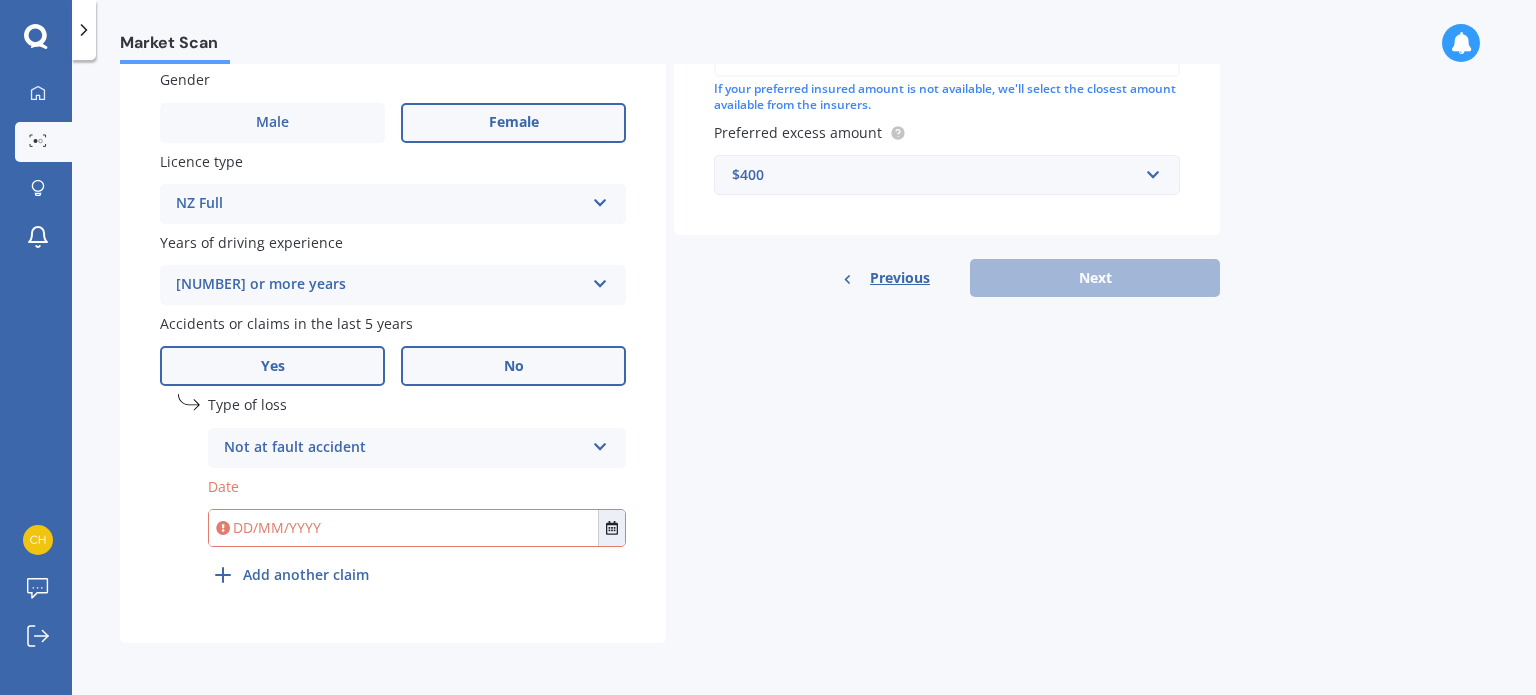 click on "No" at bounding box center (272, 122) 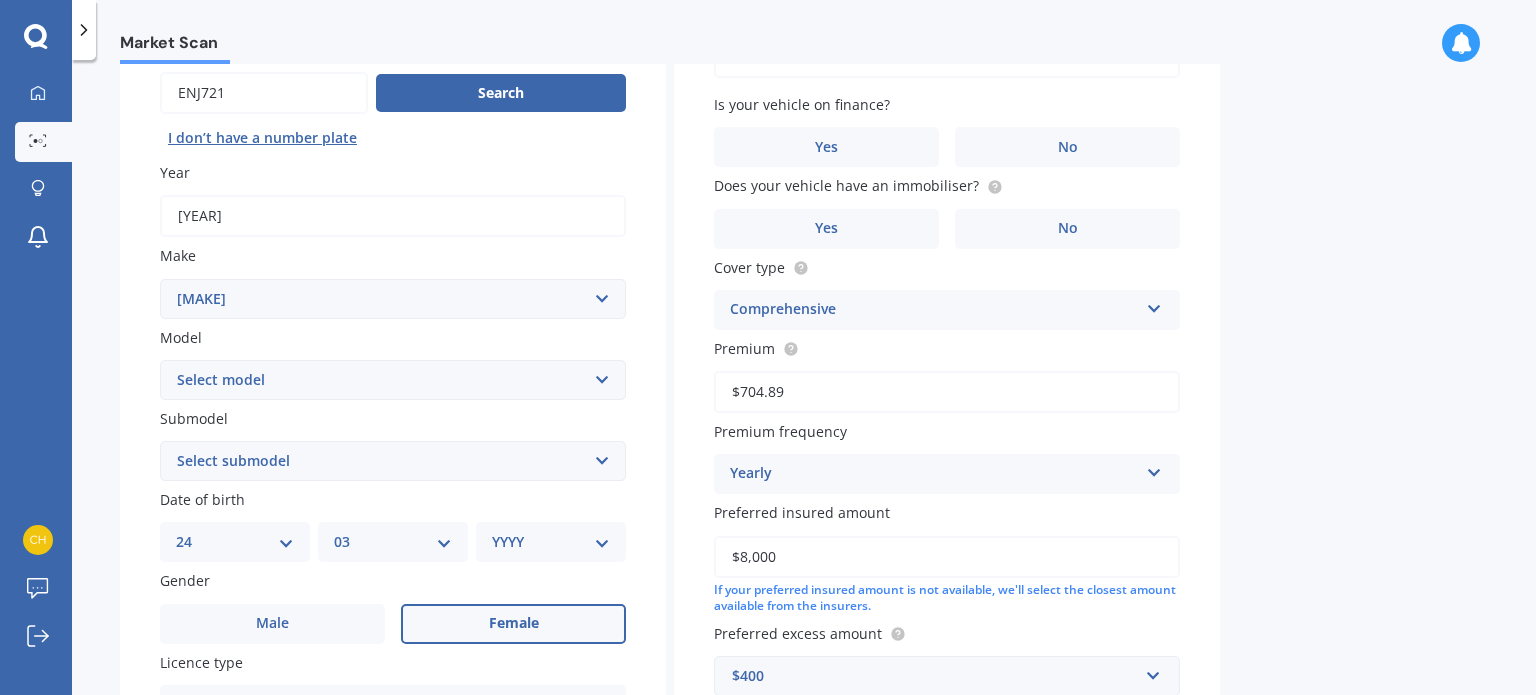 scroll, scrollTop: 82, scrollLeft: 0, axis: vertical 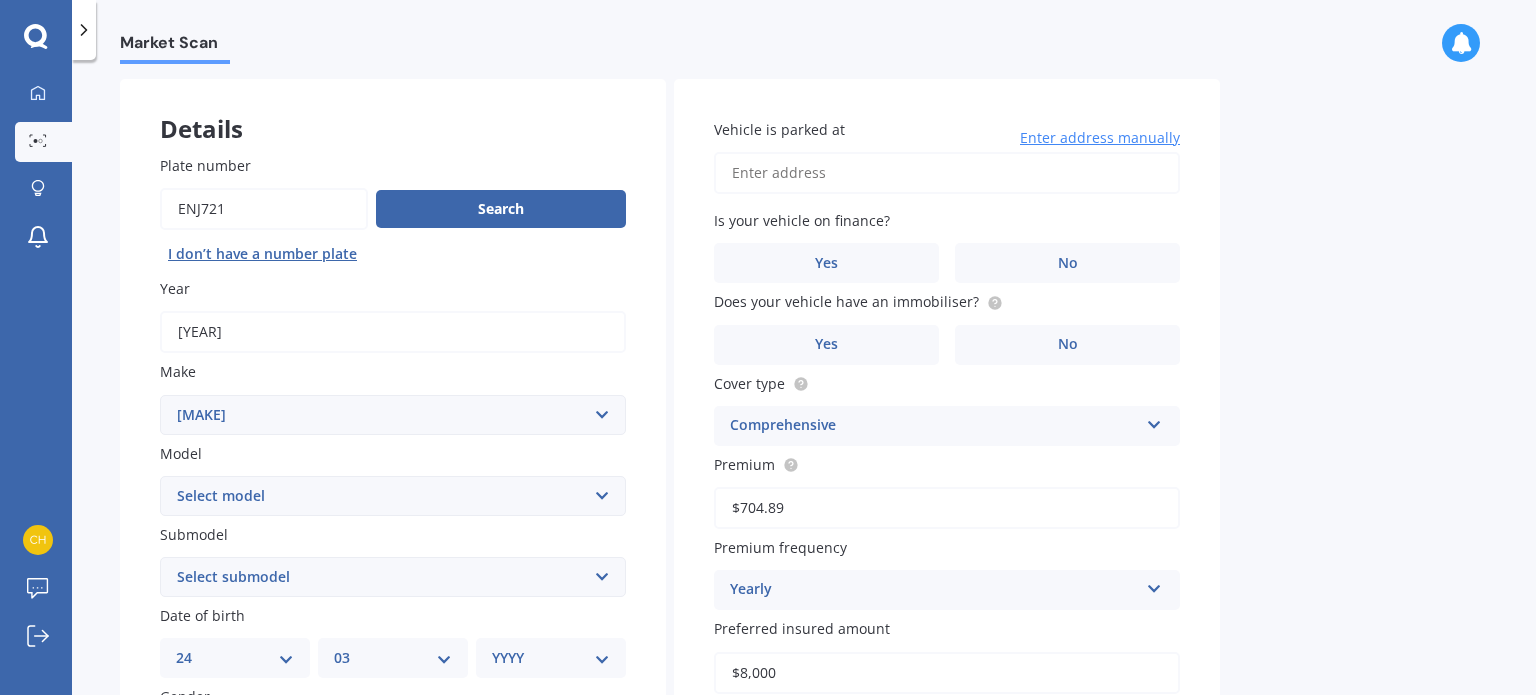 click on "Vehicle is parked at" at bounding box center [947, 173] 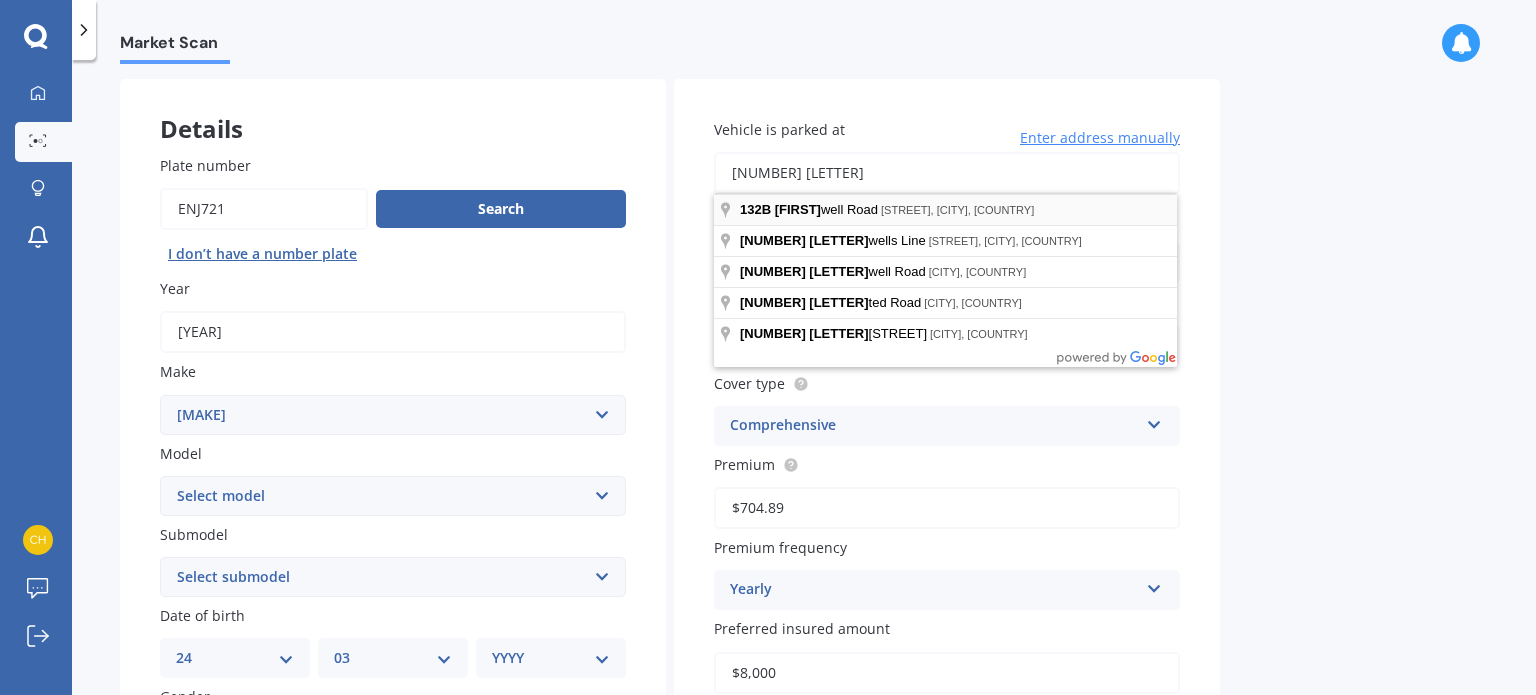 type on "[NUMBER] [LETTER]" 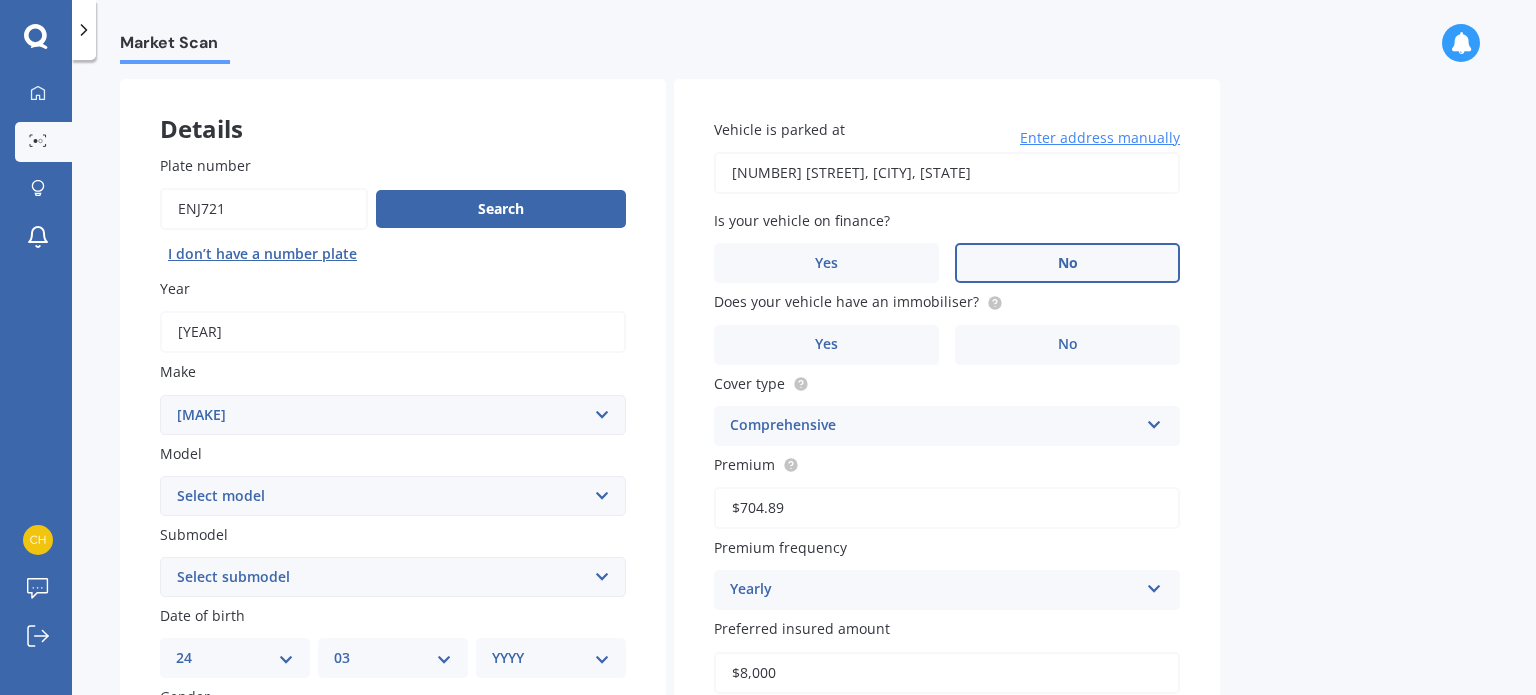 click on "No" at bounding box center [272, 739] 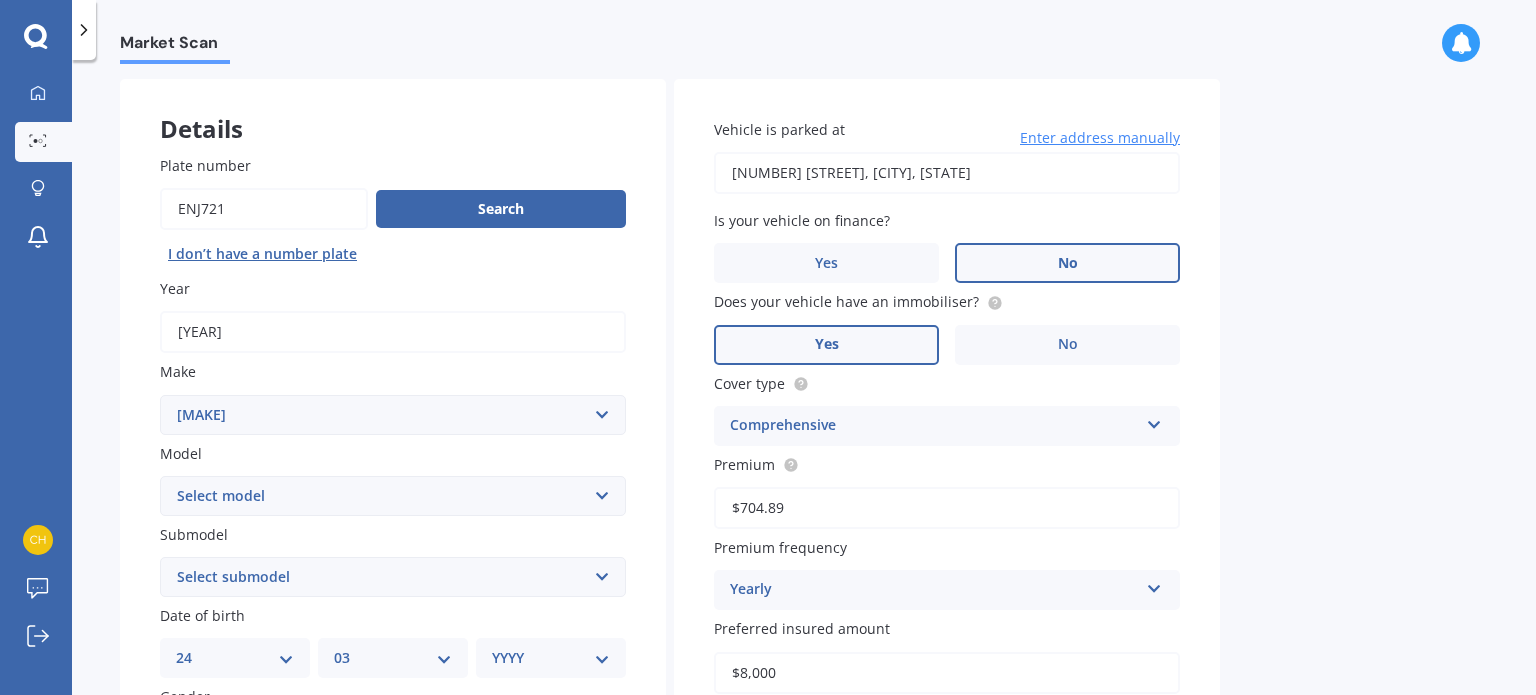 click on "Yes" at bounding box center (272, 740) 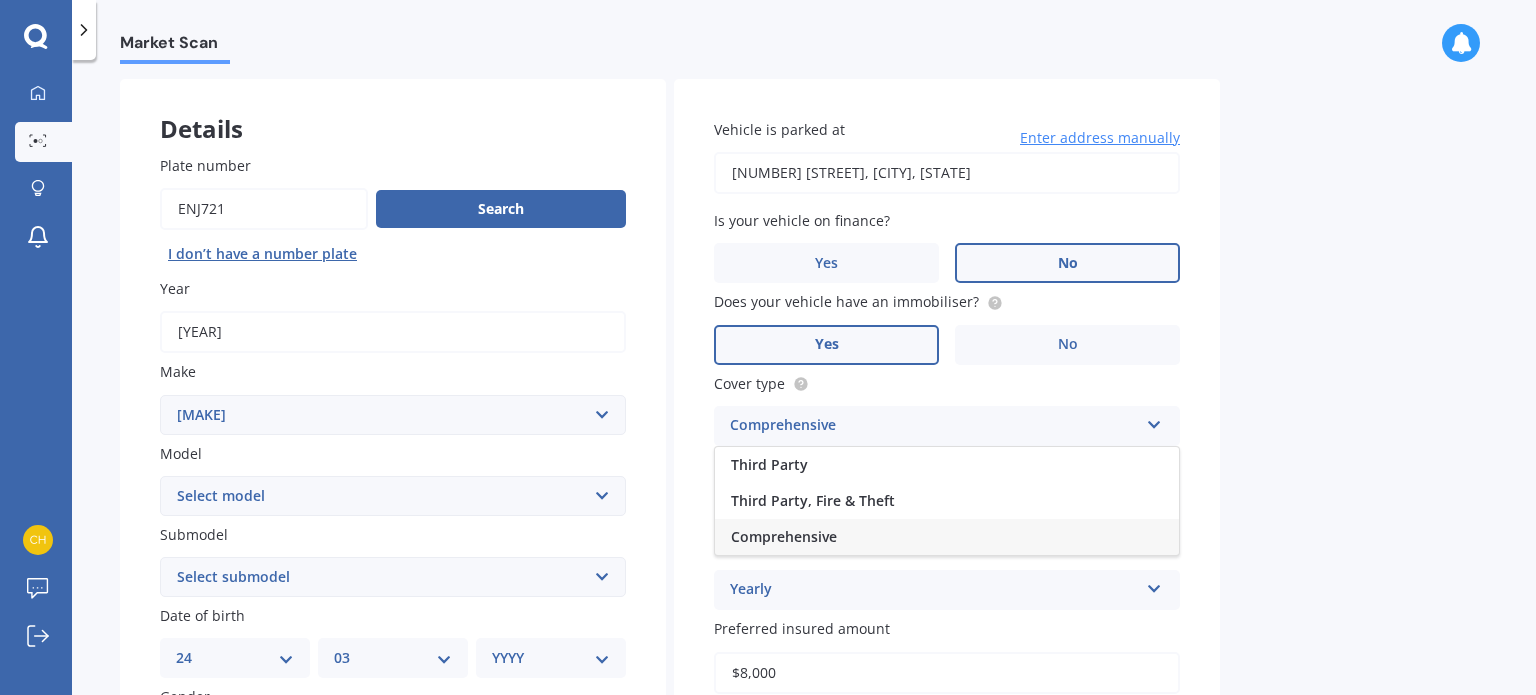 click on "Market Scan Vehicle Market Scan 70 % We just need a few more details to provide an accurate quote Details Plate number Search I don’t have a number plate Year 2008 Make Select make AC ALFA ROMEO ASTON MARTIN AUDI AUSTIN BEDFORD Bentley BMW BYD CADILLAC CAN-AM CHERY CHEVROLET CHRYSLER Citroen CRUISEAIR CUPRA DAEWOO DAIHATSU DAIMLER DAMON DIAHATSU DODGE EXOCET FACTORY FIVE FERRARI FIAT Fiord FLEETWOOD FORD FOTON FRASER GEELY GENESIS GEORGIE BOY GMC GREAT WALL GWM HAVAL HILLMAN HINO HOLDEN HOLIDAY RAMBLER HONDA HUMMER HYUNDAI INFINITI ISUZU IVECO JAC JAECOO JAGUAR JEEP KGM KIA LADA LAMBORGHINI LANCIA LANDROVER LDV LEXUS LINCOLN LOTUS LUNAR M.G M.G. MAHINDRA MASERATI MAZDA MCLAREN MERCEDES AMG Mercedes Benz MERCEDES-AMG MERCURY MINI MITSUBISHI MORGAN MORRIS NEWMAR NISSAN OMODA OPEL OXFORD PEUGEOT Plymouth Polestar PONTIAC PORSCHE PROTON RAM Range Rover Rayne RENAULT ROLLS ROYCE ROVER SAAB SATURN SEAT SHELBY SKODA SMART SSANGYONG SUBARU SUZUKI TATA TESLA TIFFIN Toyota TRIUMPH TVR Vauxhall VOLKSWAGEN VOLVO ZX 86" at bounding box center [804, 381] 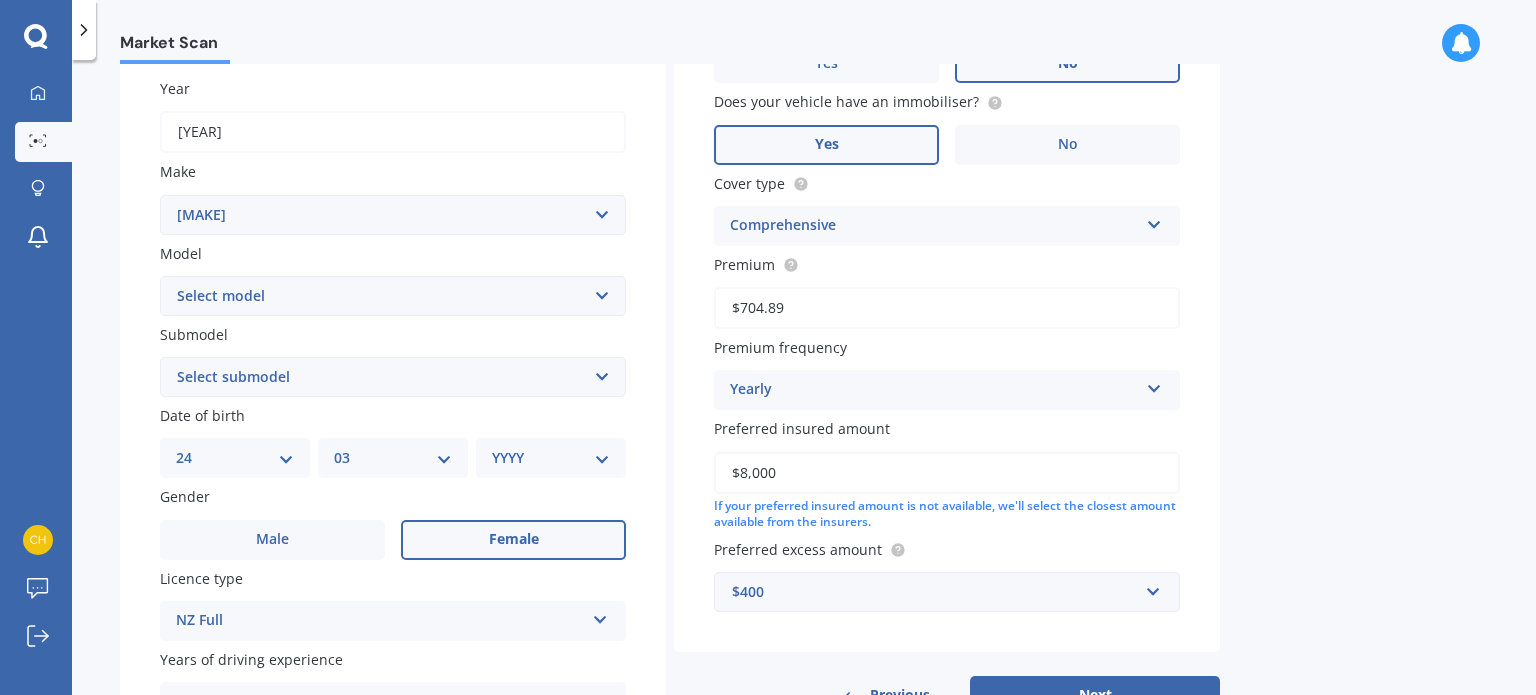scroll, scrollTop: 382, scrollLeft: 0, axis: vertical 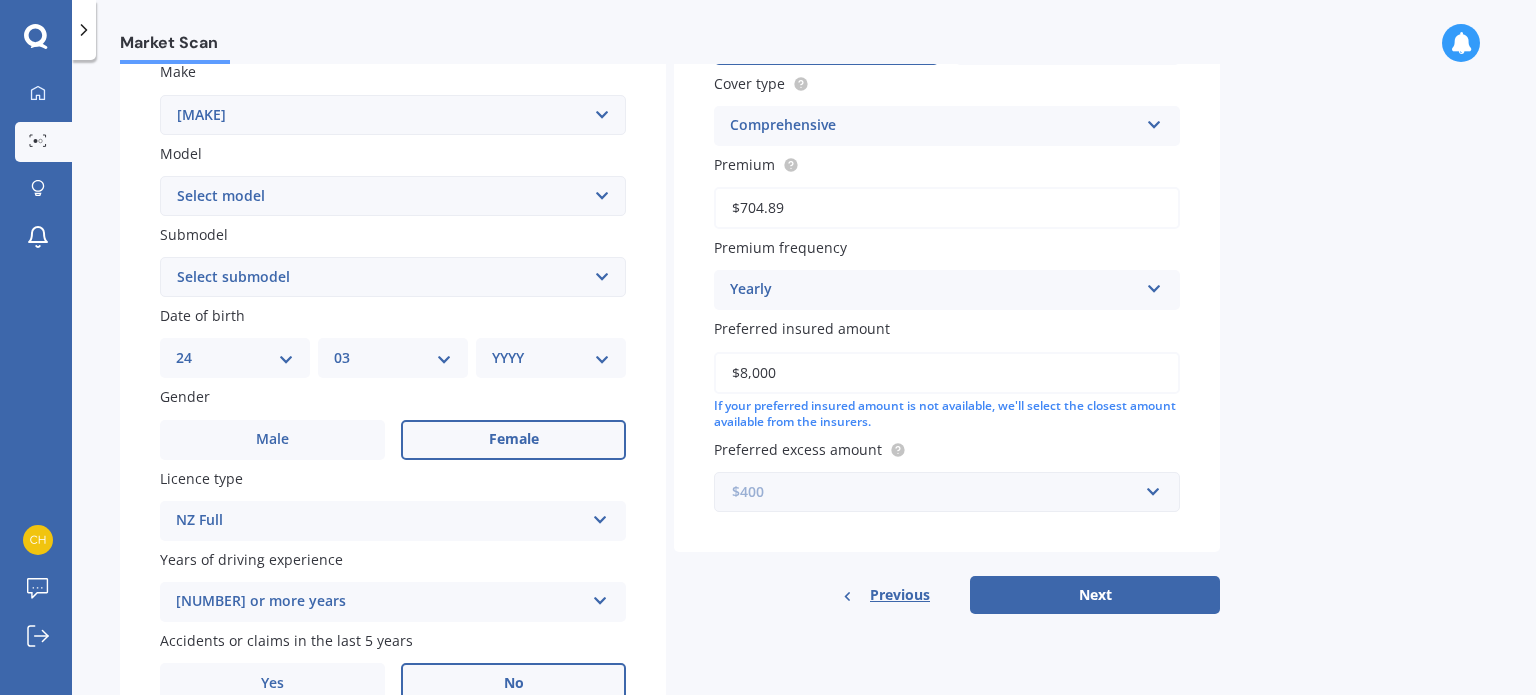 click at bounding box center [940, 492] 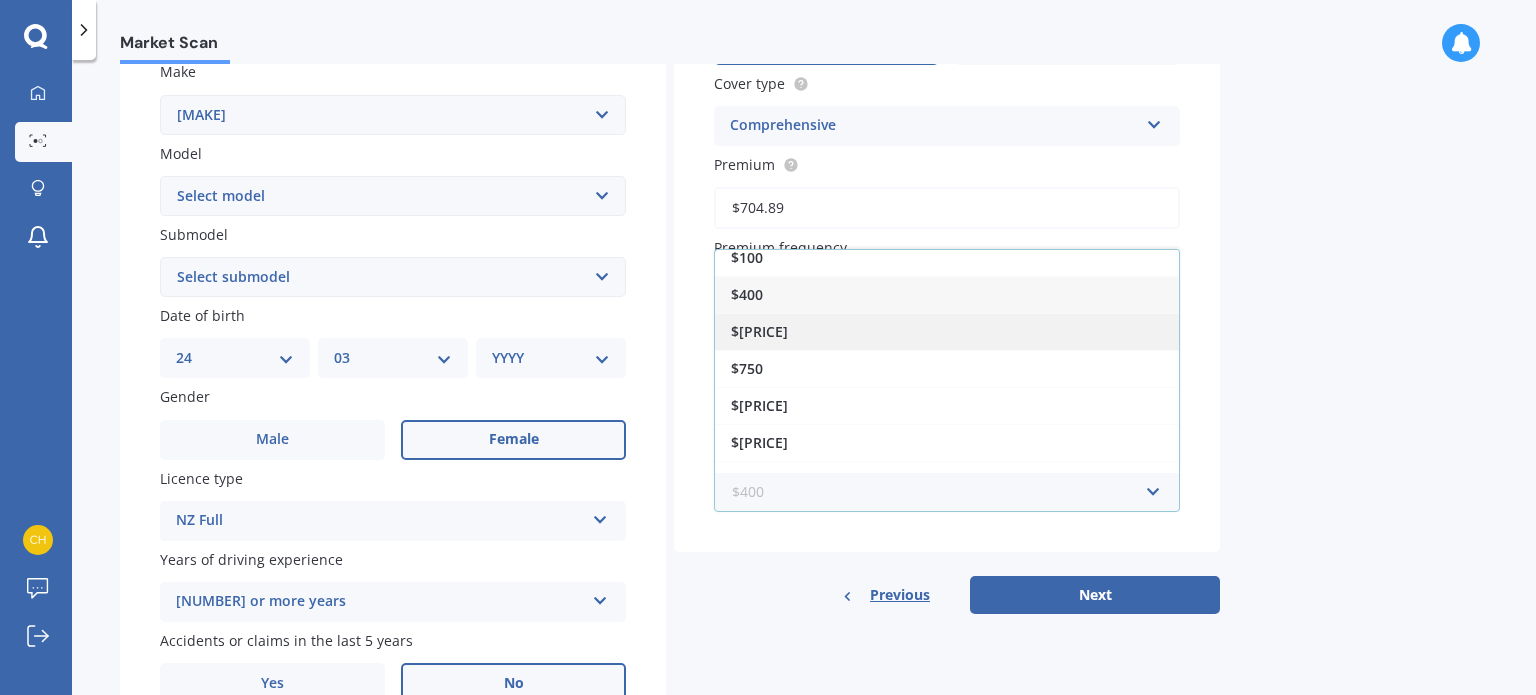 scroll, scrollTop: 0, scrollLeft: 0, axis: both 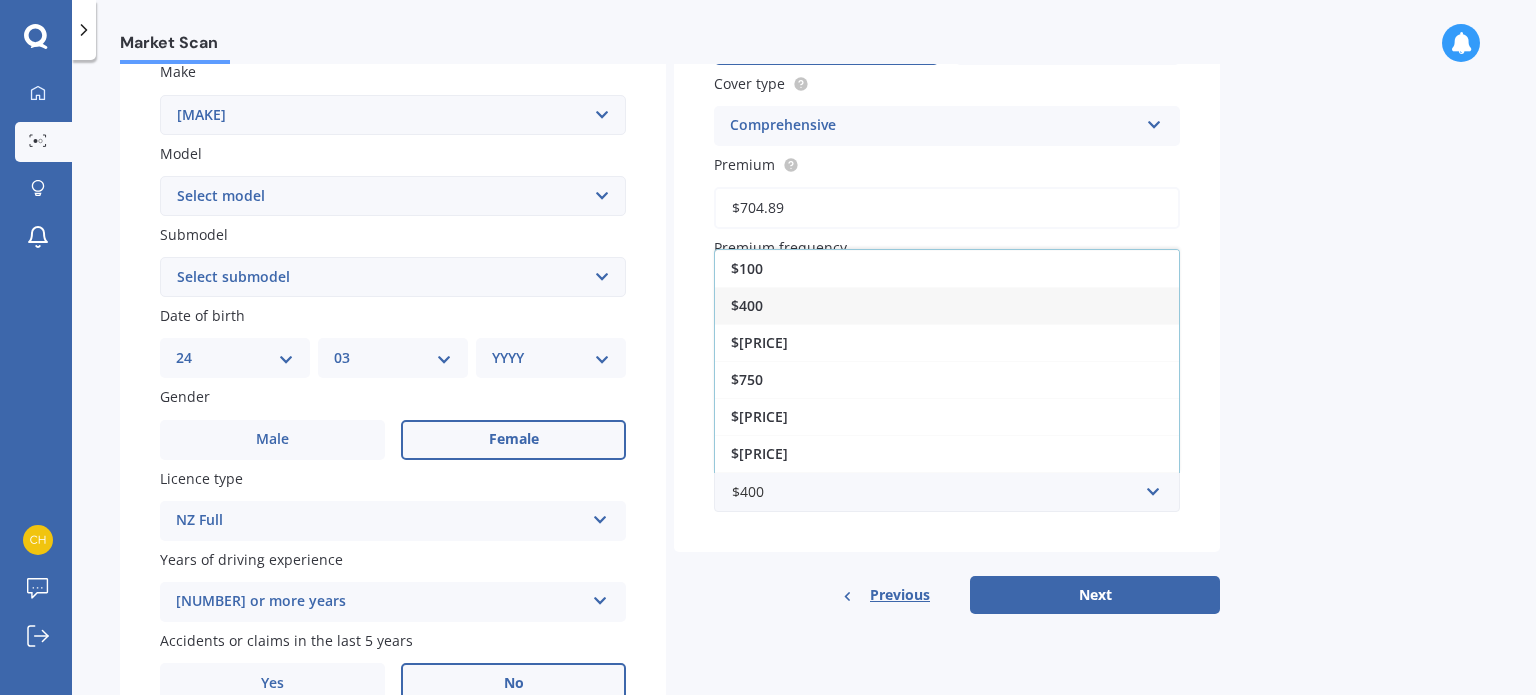 drag, startPoint x: 915, startPoint y: 333, endPoint x: 1093, endPoint y: 359, distance: 179.88885 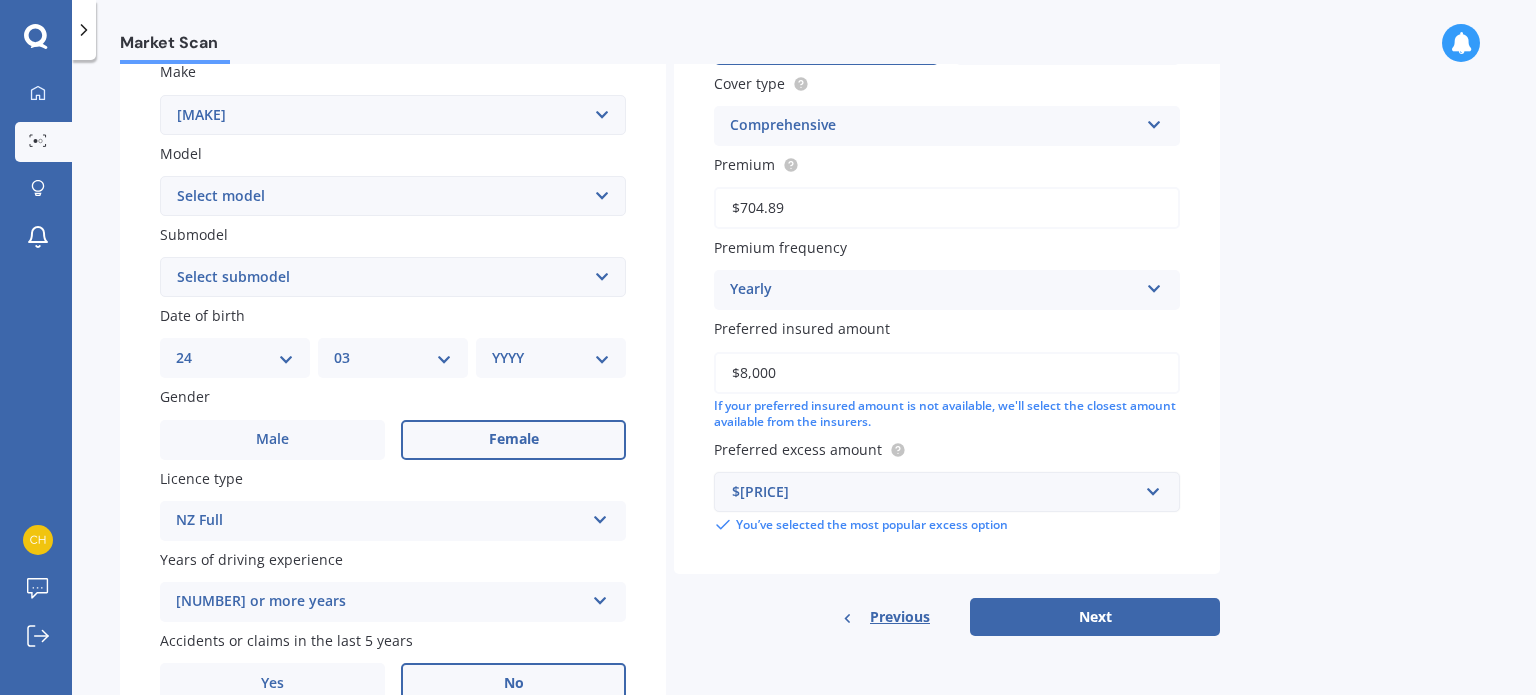 click on "$[PRICE]" at bounding box center [935, 492] 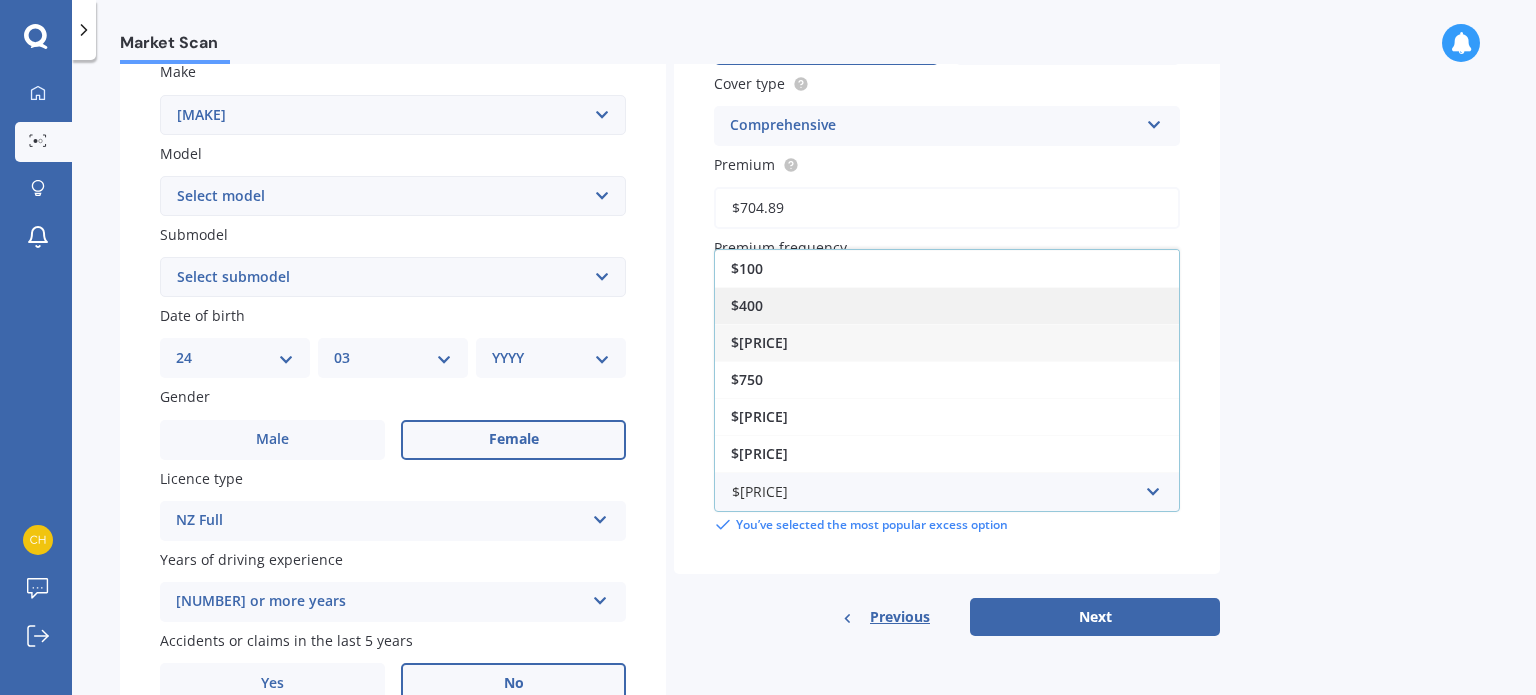 click on "$400" at bounding box center [947, 305] 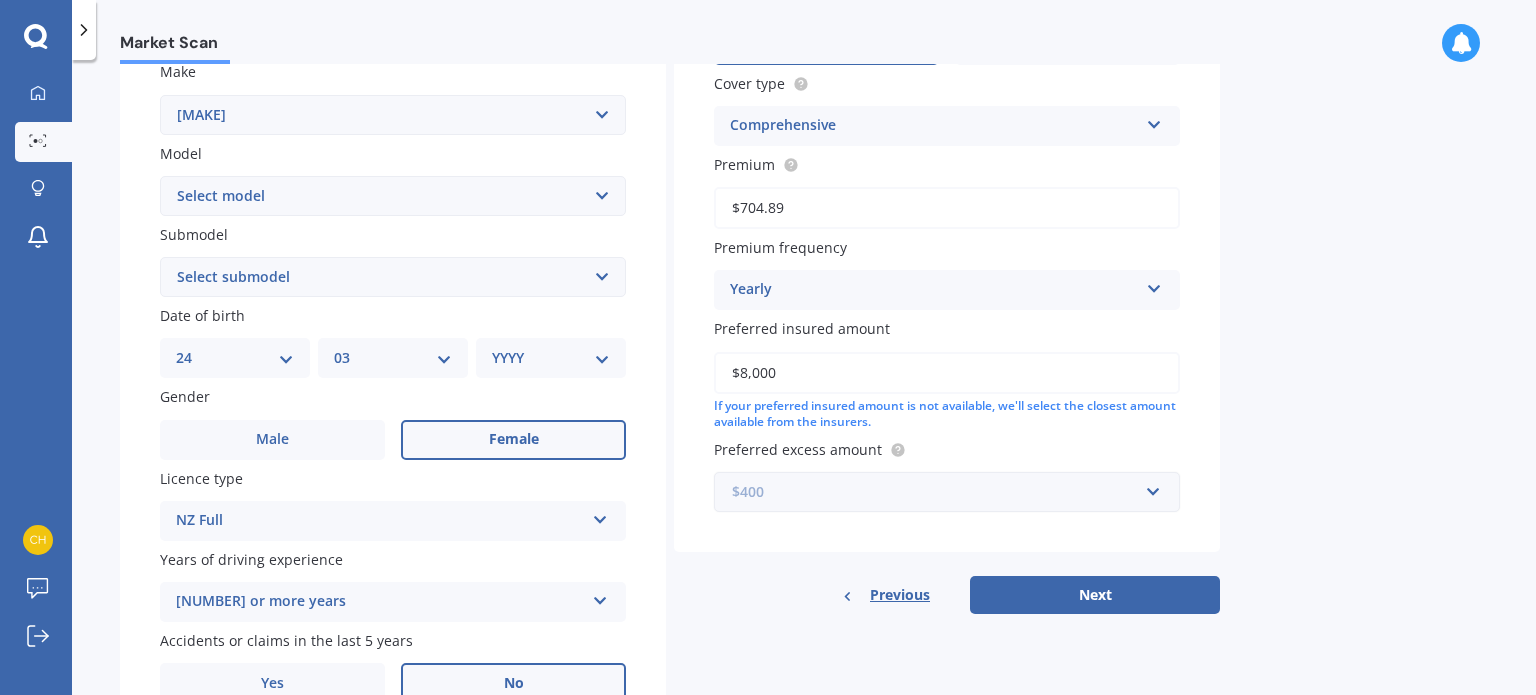 click at bounding box center [940, 492] 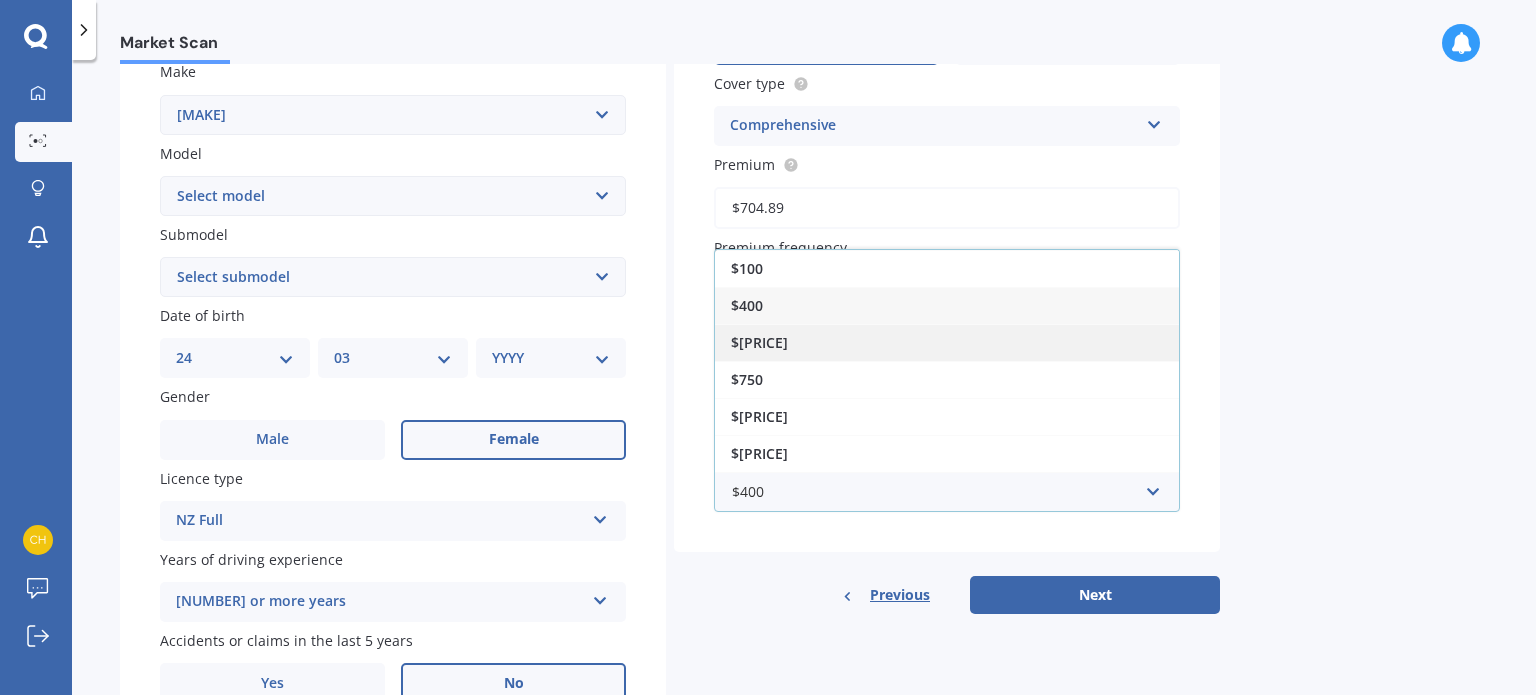 click on "$[PRICE]" at bounding box center (947, 342) 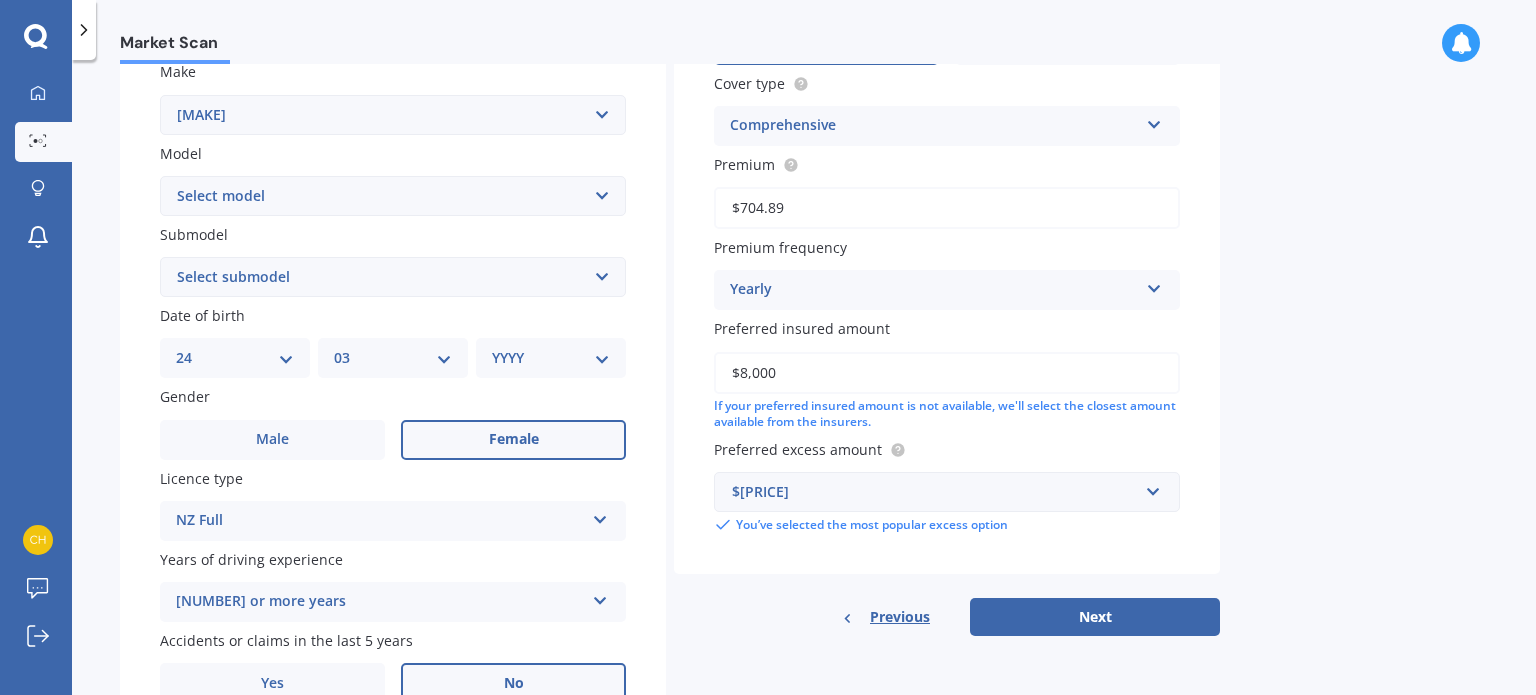 click on "$8,000" at bounding box center (947, 373) 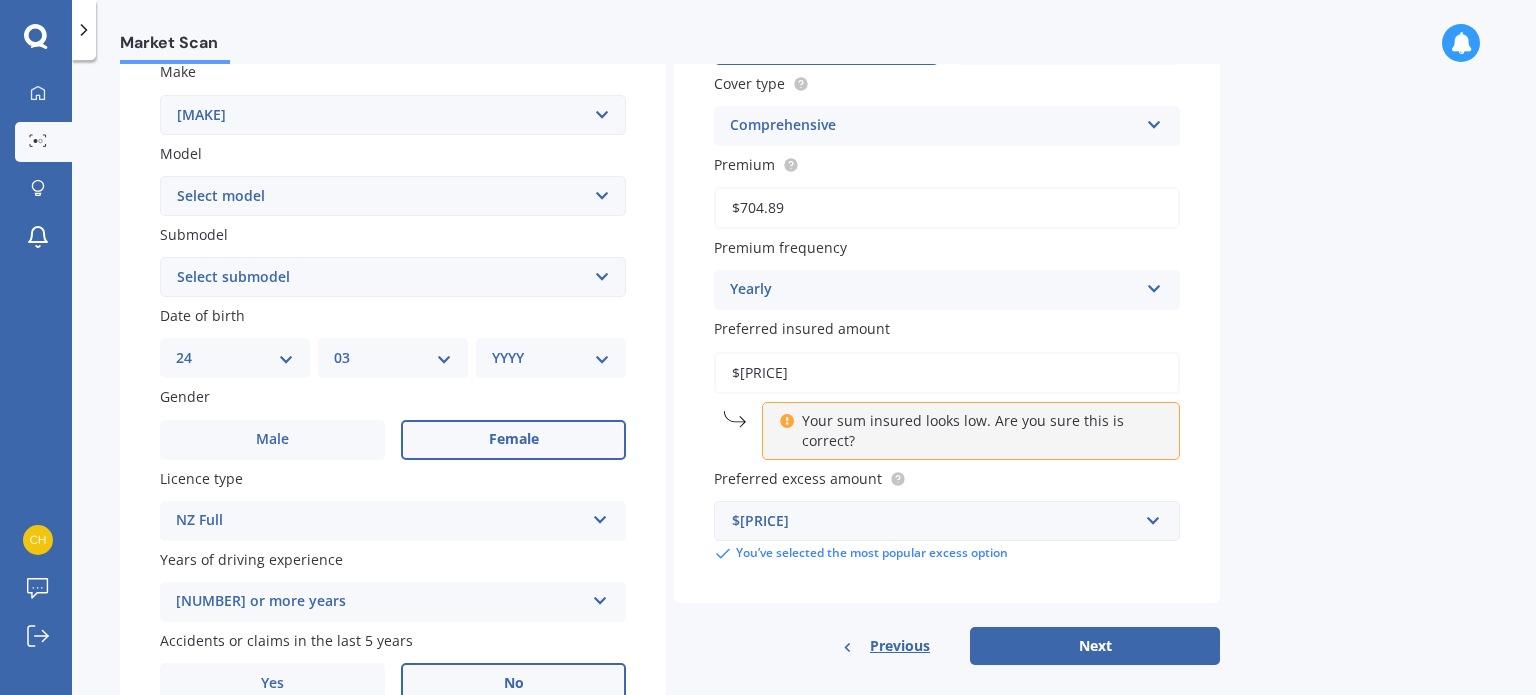 click on "Market Scan Vehicle Market Scan 70 % We just need a few more details to provide an accurate quote Details Plate number Search I don’t have a number plate Year 2008 Make Select make AC ALFA ROMEO ASTON MARTIN AUDI AUSTIN BEDFORD Bentley BMW BYD CADILLAC CAN-AM CHERY CHEVROLET CHRYSLER Citroen CRUISEAIR CUPRA DAEWOO DAIHATSU DAIMLER DAMON DIAHATSU DODGE EXOCET FACTORY FIVE FERRARI FIAT Fiord FLEETWOOD FORD FOTON FRASER GEELY GENESIS GEORGIE BOY GMC GREAT WALL GWM HAVAL HILLMAN HINO HOLDEN HOLIDAY RAMBLER HONDA HUMMER HYUNDAI INFINITI ISUZU IVECO JAC JAECOO JAGUAR JEEP KGM KIA LADA LAMBORGHINI LANCIA LANDROVER LDV LEXUS LINCOLN LOTUS LUNAR M.G M.G. MAHINDRA MASERATI MAZDA MCLAREN MERCEDES AMG Mercedes Benz MERCEDES-AMG MERCURY MINI MITSUBISHI MORGAN MORRIS NEWMAR NISSAN OMODA OPEL OXFORD PEUGEOT Plymouth Polestar PONTIAC PORSCHE PROTON RAM Range Rover Rayne RENAULT ROLLS ROYCE ROVER SAAB SATURN SEAT SHELBY SKODA SMART SSANGYONG SUBARU SUZUKI TATA TESLA TIFFIN Toyota TRIUMPH TVR Vauxhall VOLKSWAGEN VOLVO ZX 86" at bounding box center (804, 381) 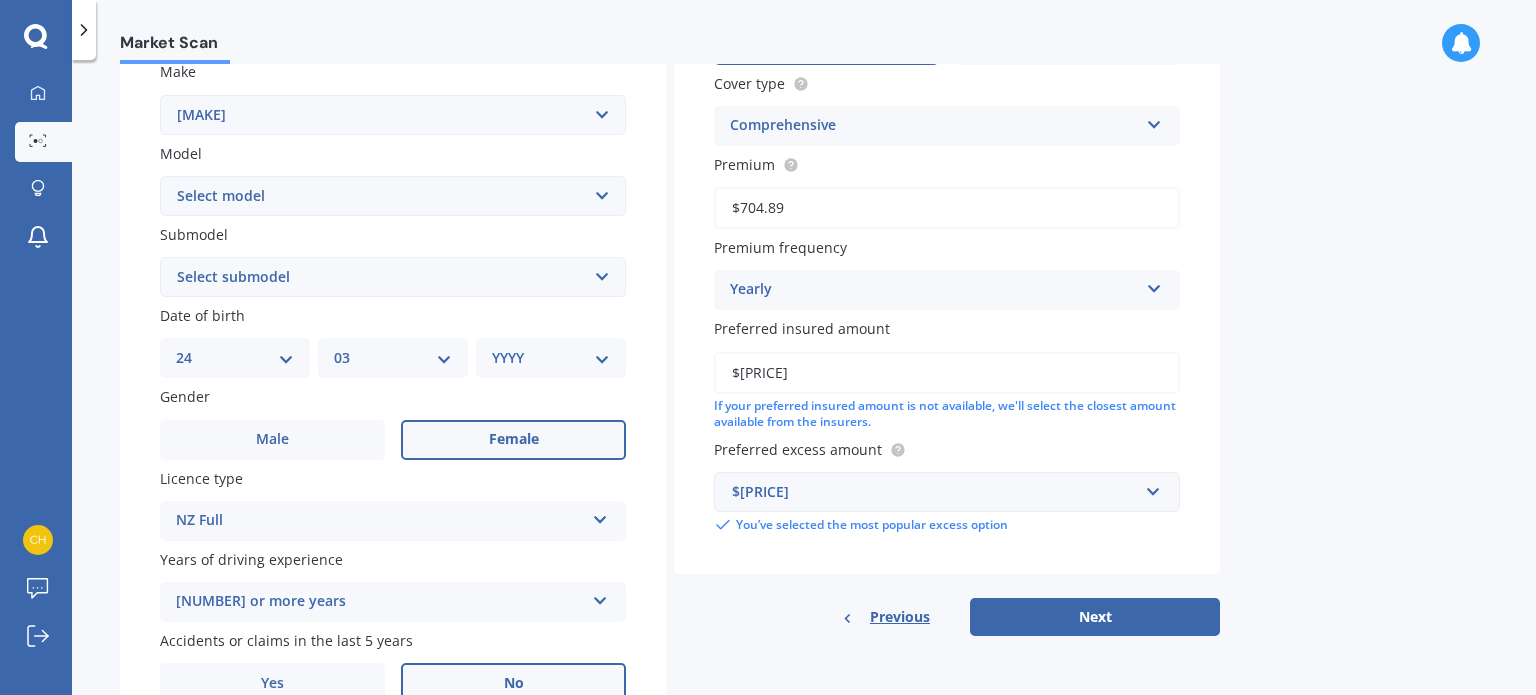 click on "Market Scan Vehicle Market Scan 70 % We just need a few more details to provide an accurate quote Details Plate number Search I don’t have a number plate Year 2008 Make Select make AC ALFA ROMEO ASTON MARTIN AUDI AUSTIN BEDFORD Bentley BMW BYD CADILLAC CAN-AM CHERY CHEVROLET CHRYSLER Citroen CRUISEAIR CUPRA DAEWOO DAIHATSU DAIMLER DAMON DIAHATSU DODGE EXOCET FACTORY FIVE FERRARI FIAT Fiord FLEETWOOD FORD FOTON FRASER GEELY GENESIS GEORGIE BOY GMC GREAT WALL GWM HAVAL HILLMAN HINO HOLDEN HOLIDAY RAMBLER HONDA HUMMER HYUNDAI INFINITI ISUZU IVECO JAC JAECOO JAGUAR JEEP KGM KIA LADA LAMBORGHINI LANCIA LANDROVER LDV LEXUS LINCOLN LOTUS LUNAR M.G M.G. MAHINDRA MASERATI MAZDA MCLAREN MERCEDES AMG Mercedes Benz MERCEDES-AMG MERCURY MINI MITSUBISHI MORGAN MORRIS NEWMAR NISSAN OMODA OPEL OXFORD PEUGEOT Plymouth Polestar PONTIAC PORSCHE PROTON RAM Range Rover Rayne RENAULT ROLLS ROYCE ROVER SAAB SATURN SEAT SHELBY SKODA SMART SSANGYONG SUBARU SUZUKI TATA TESLA TIFFIN Toyota TRIUMPH TVR Vauxhall VOLKSWAGEN VOLVO ZX 86" at bounding box center [804, 381] 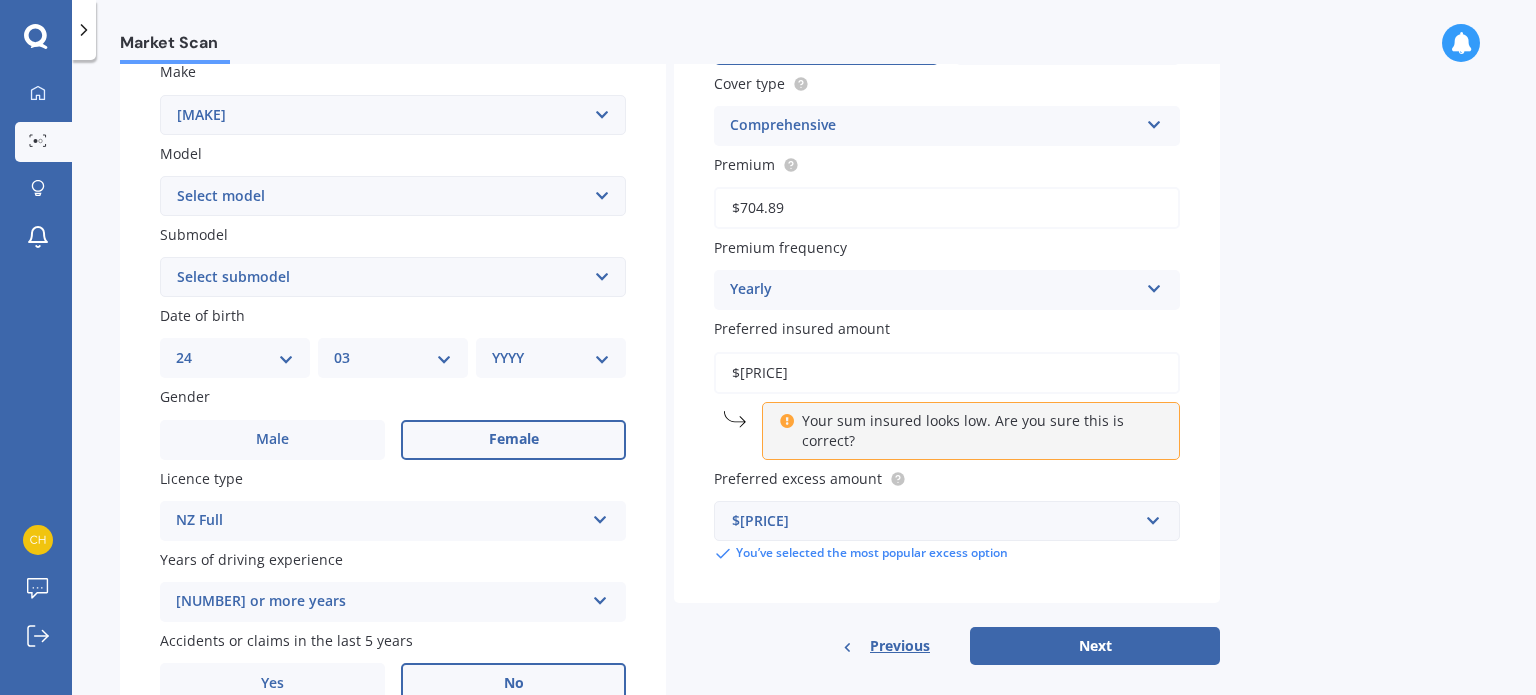 type on "$[PRICE]" 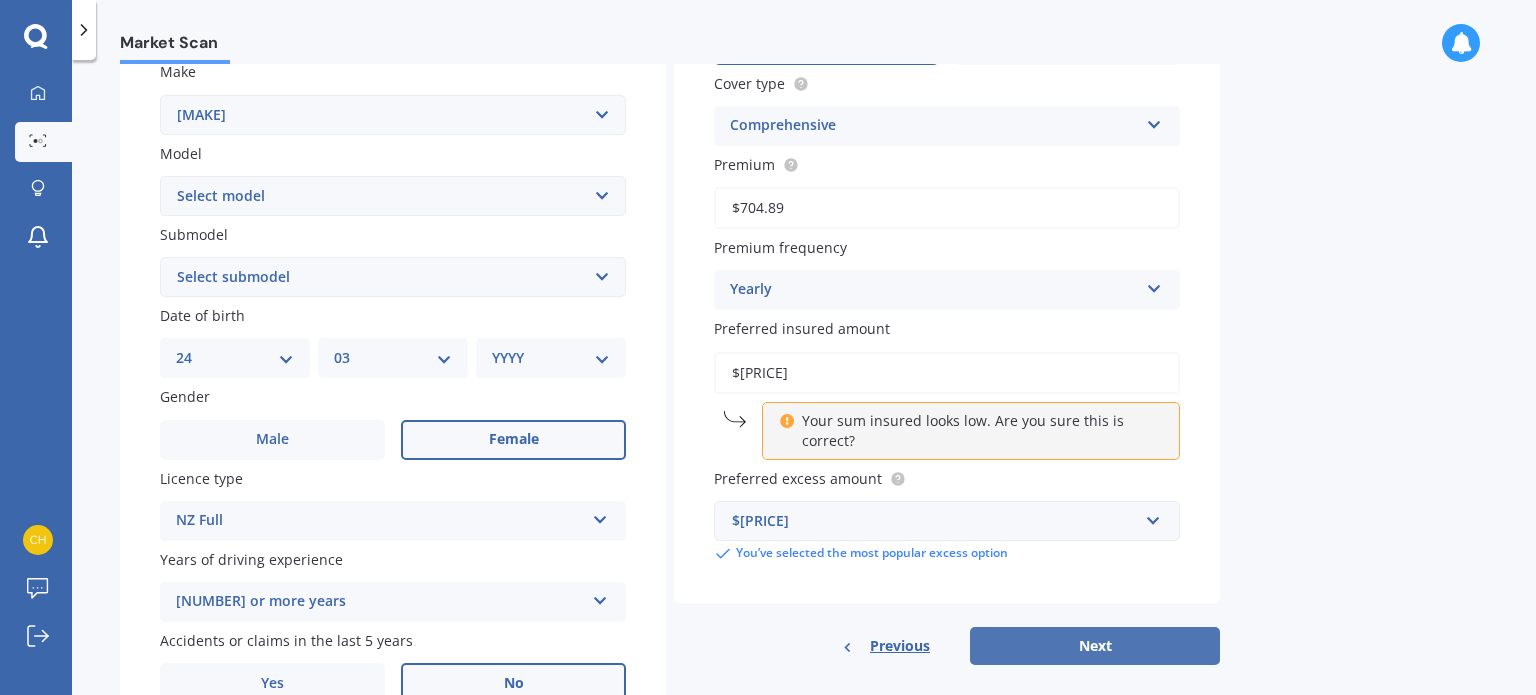 click on "Next" at bounding box center [1095, 646] 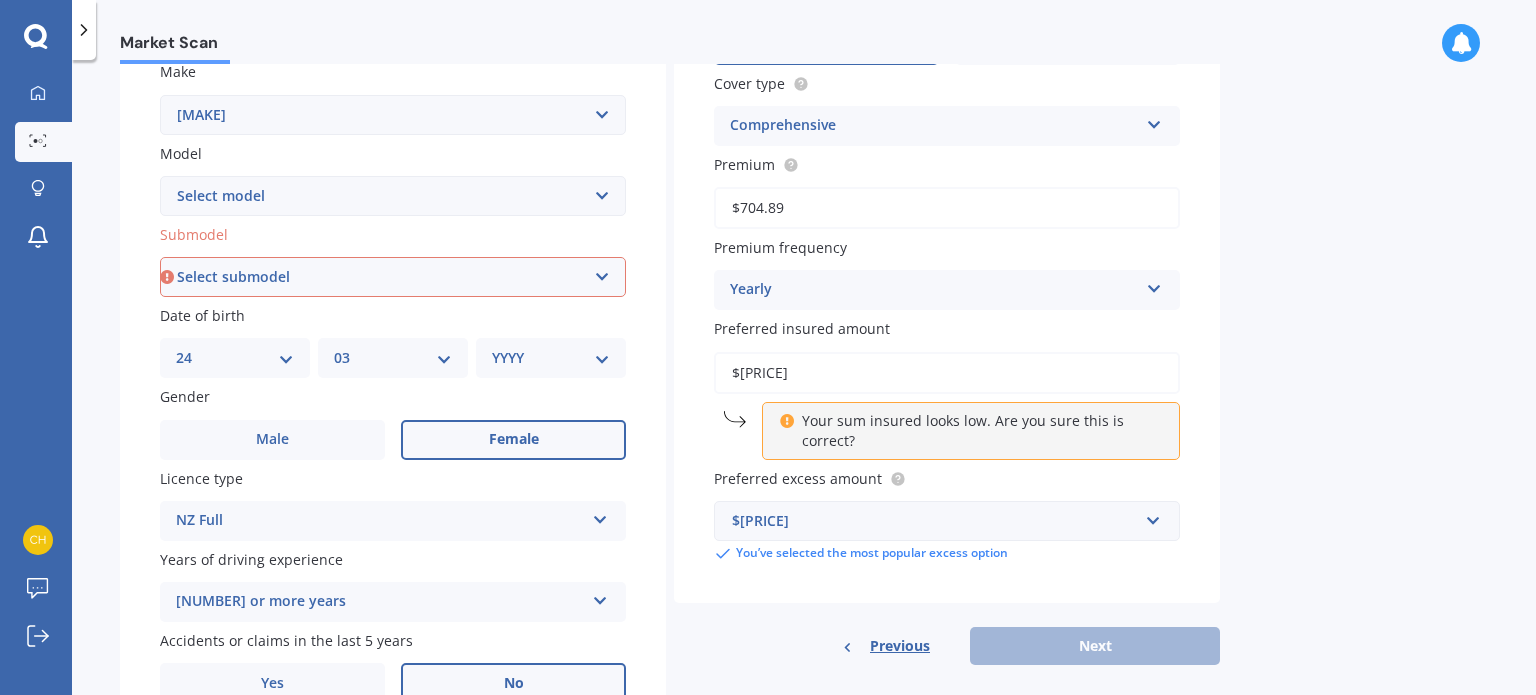 scroll, scrollTop: 282, scrollLeft: 0, axis: vertical 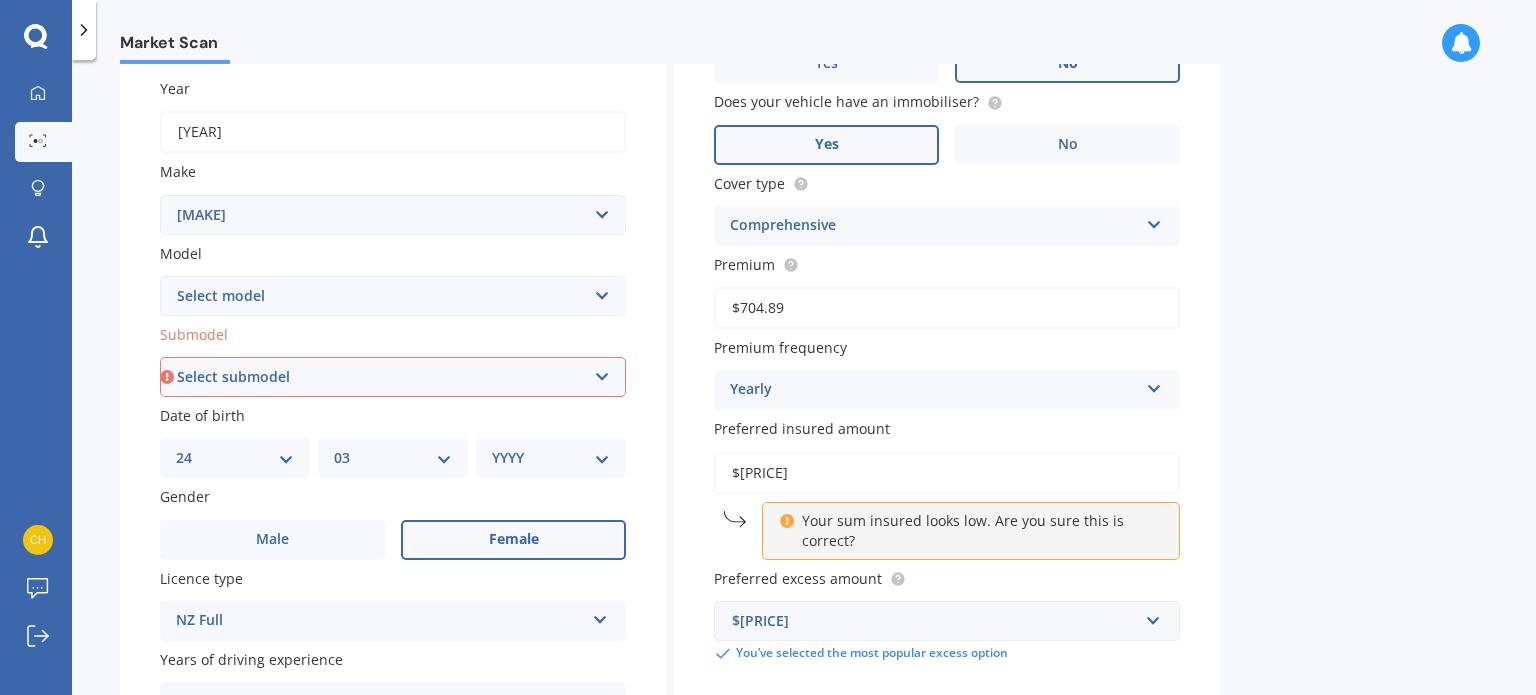 click on "Select submodel AT-X V6 3.5 Sedan Grande V6 3.5 Sedan Sportivo SX6 V6 3.5 Sedan Touring V6 3.5 Sedan" at bounding box center (393, 377) 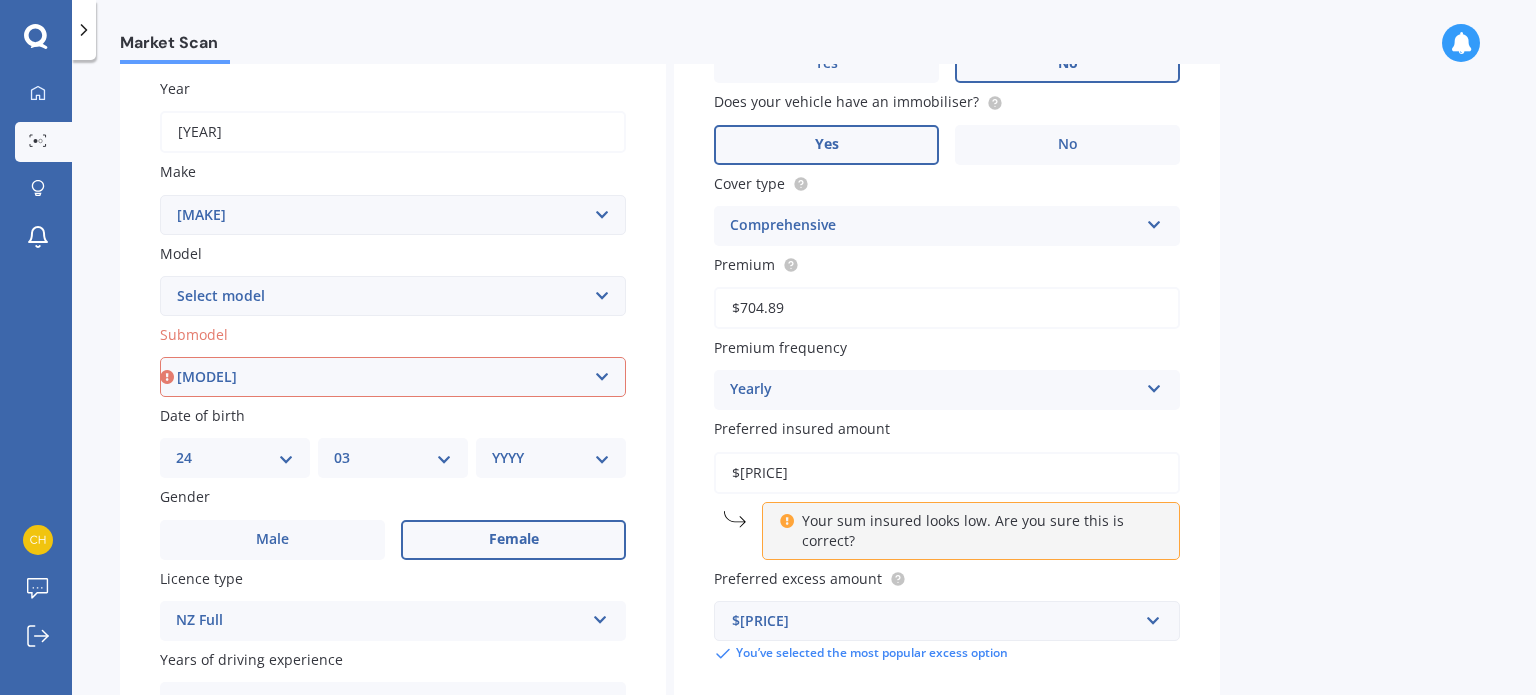 click on "Select submodel AT-X V6 3.5 Sedan Grande V6 3.5 Sedan Sportivo SX6 V6 3.5 Sedan Touring V6 3.5 Sedan" at bounding box center (393, 377) 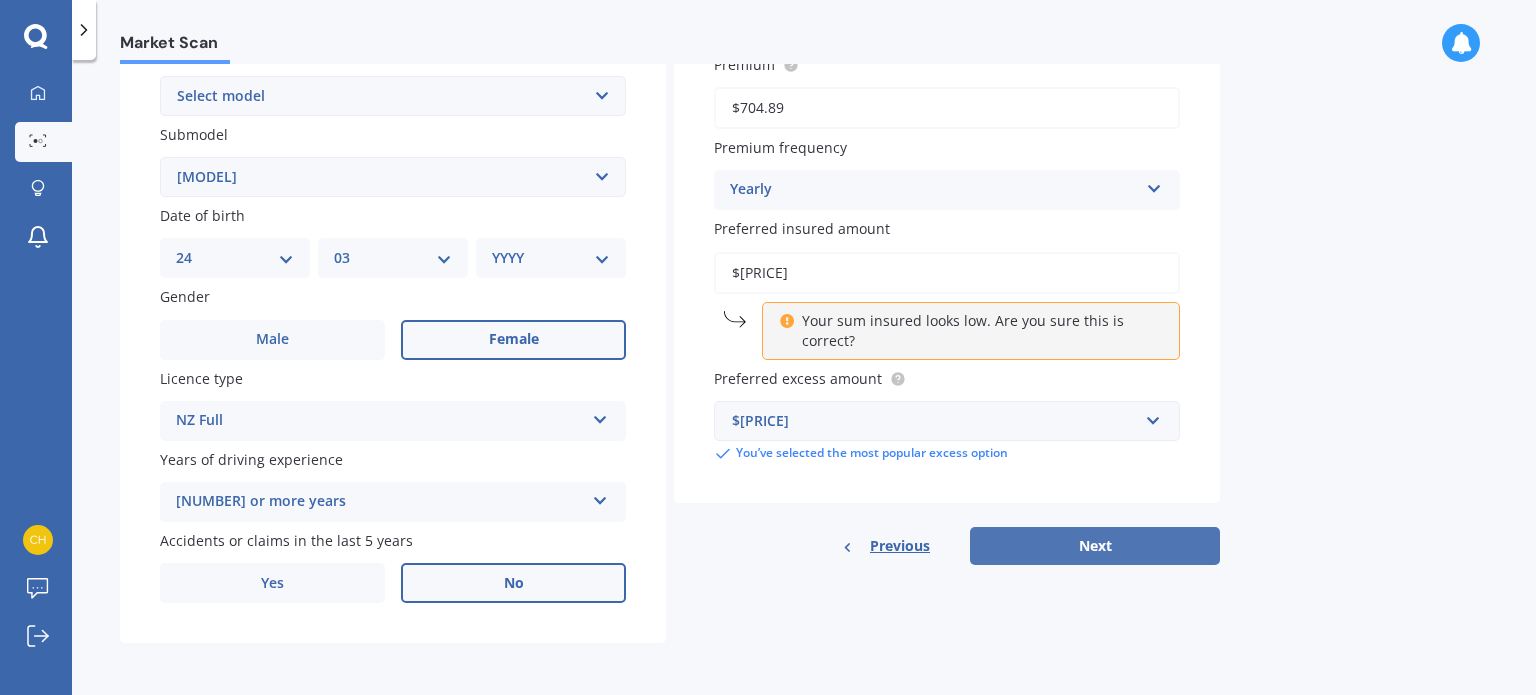 click on "Next" at bounding box center (1095, 546) 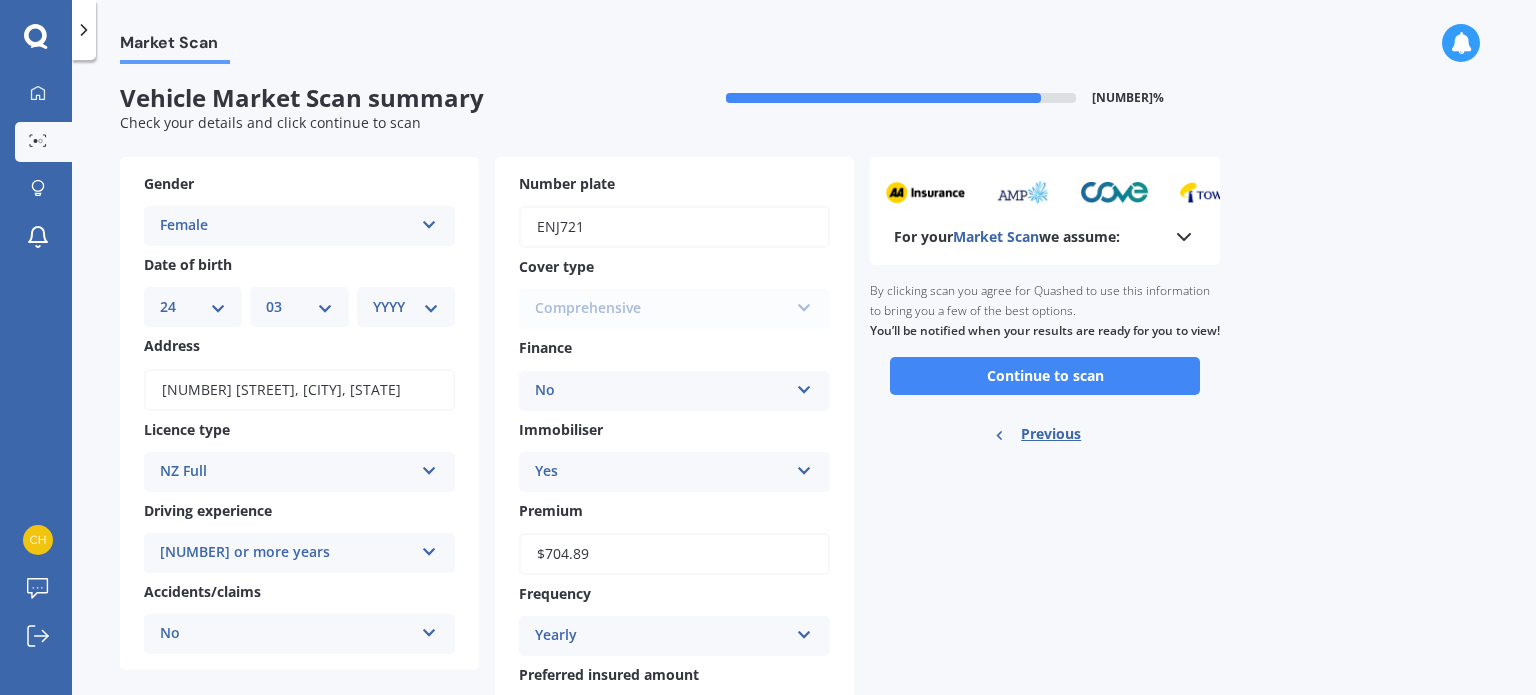 scroll, scrollTop: 0, scrollLeft: 0, axis: both 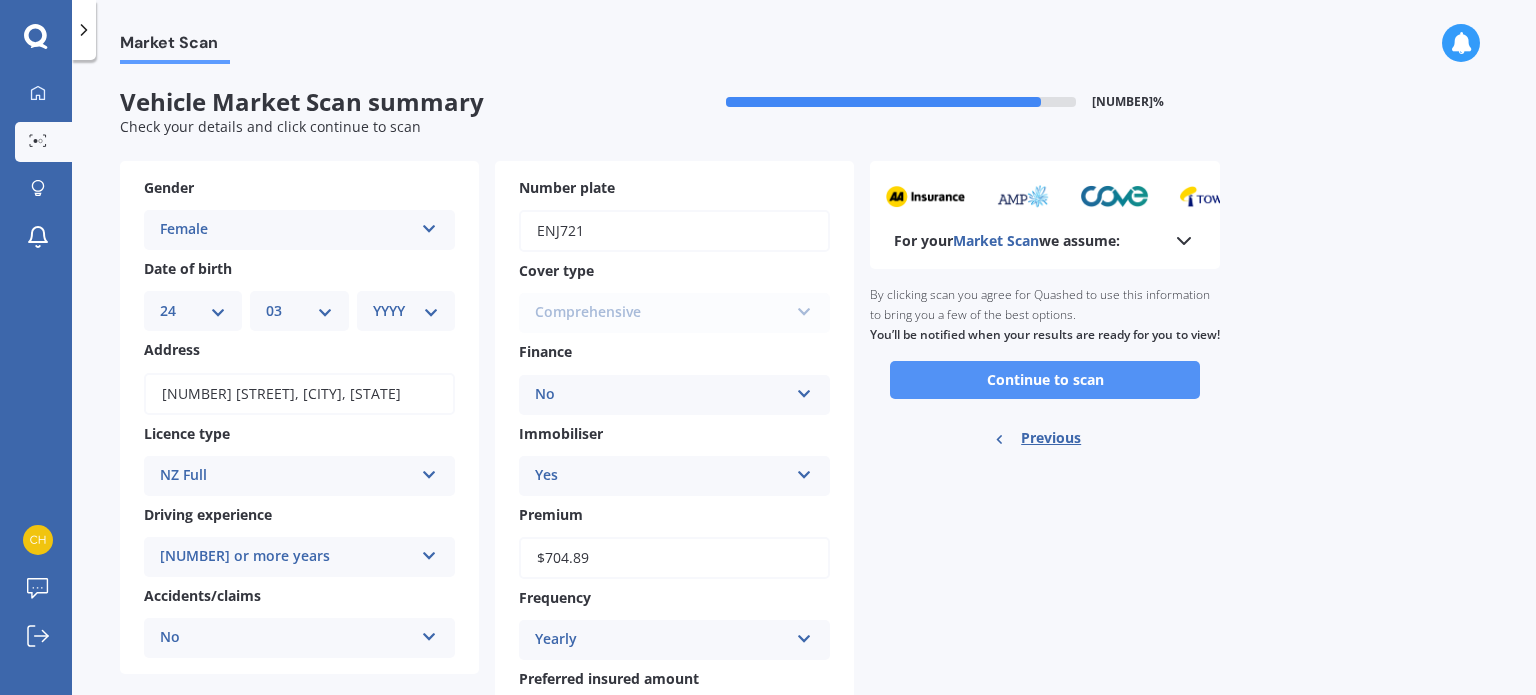 click on "Continue to scan" at bounding box center (1045, 380) 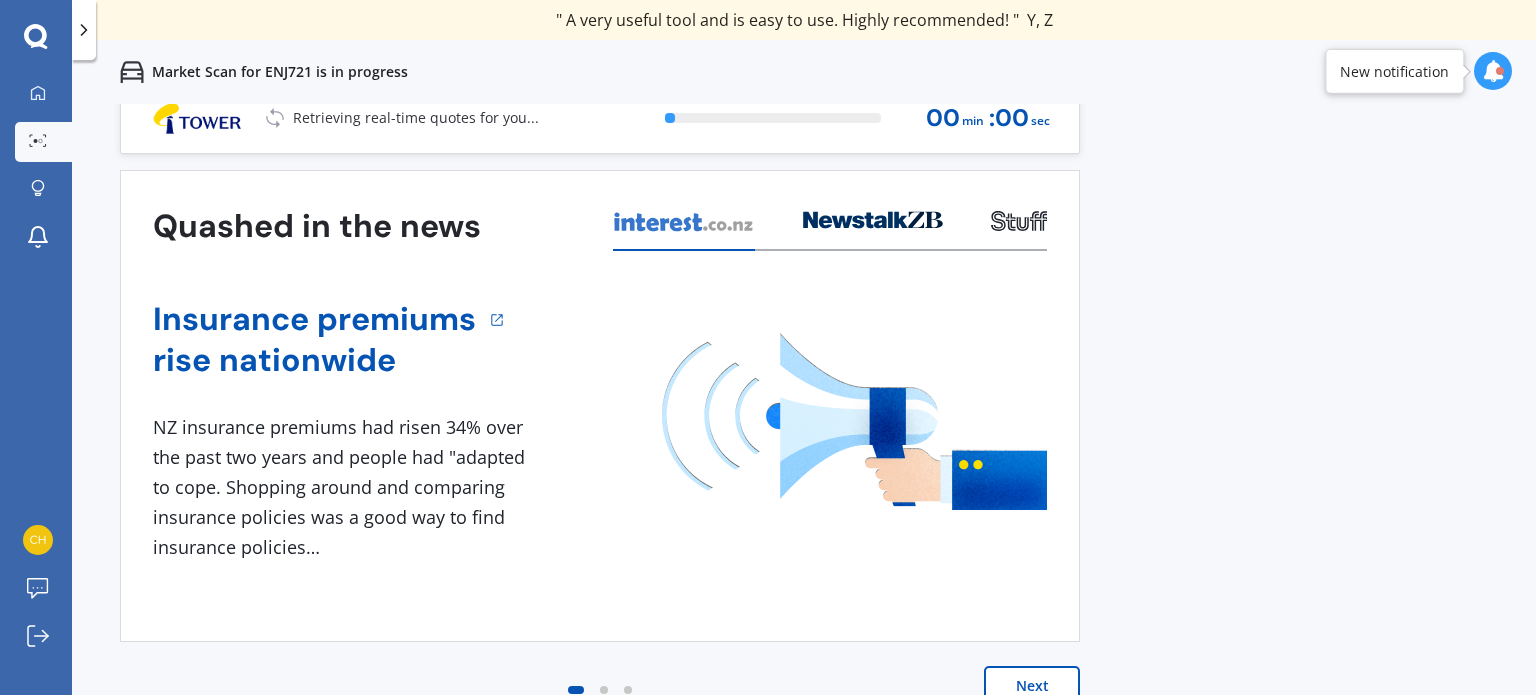scroll, scrollTop: 28, scrollLeft: 0, axis: vertical 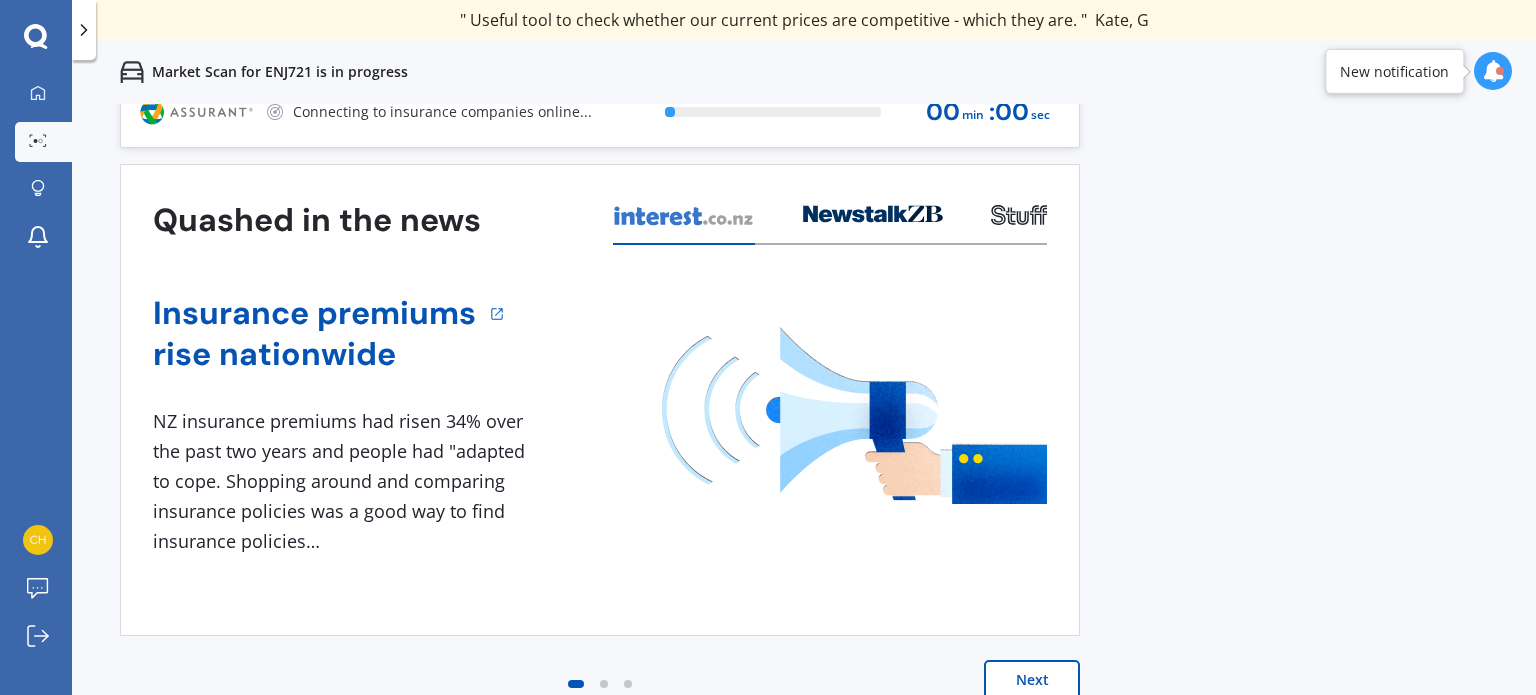 click on "Next" at bounding box center [1032, 680] 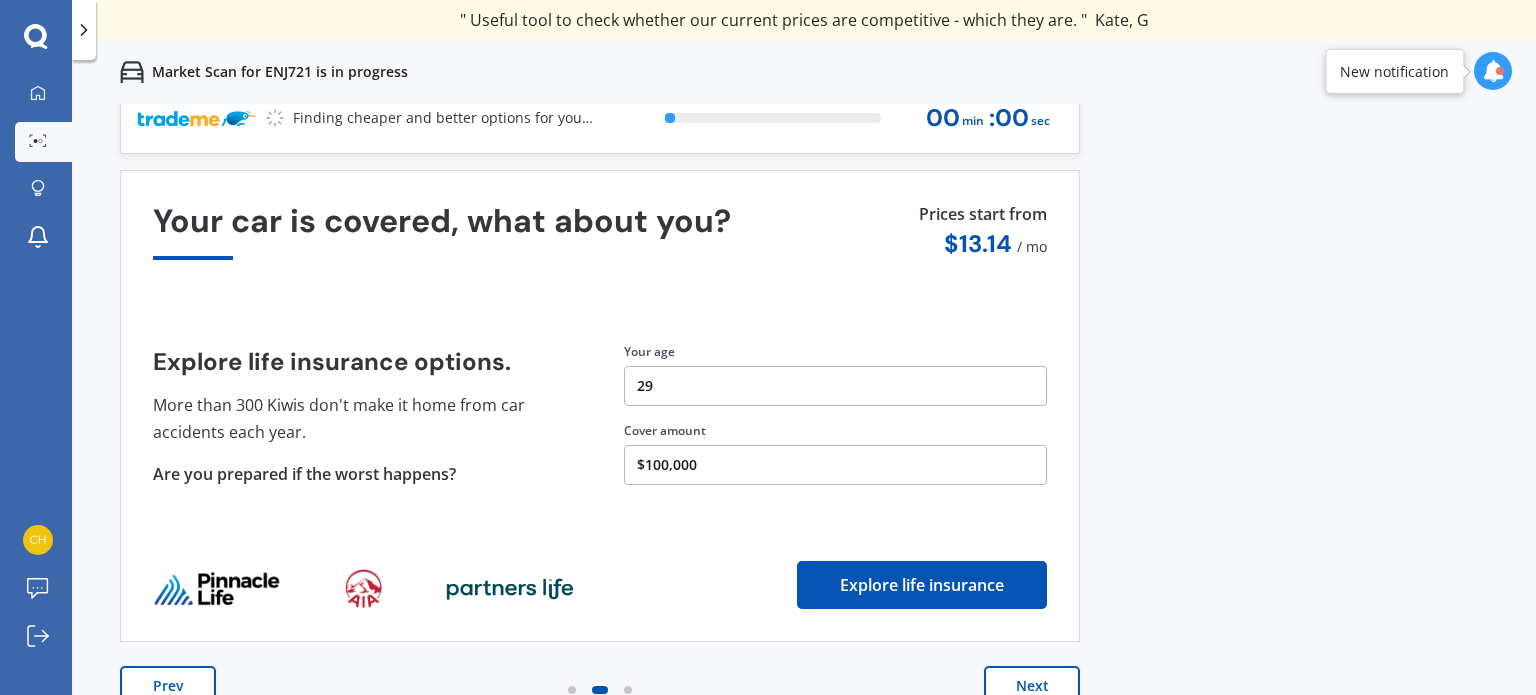 scroll, scrollTop: 28, scrollLeft: 0, axis: vertical 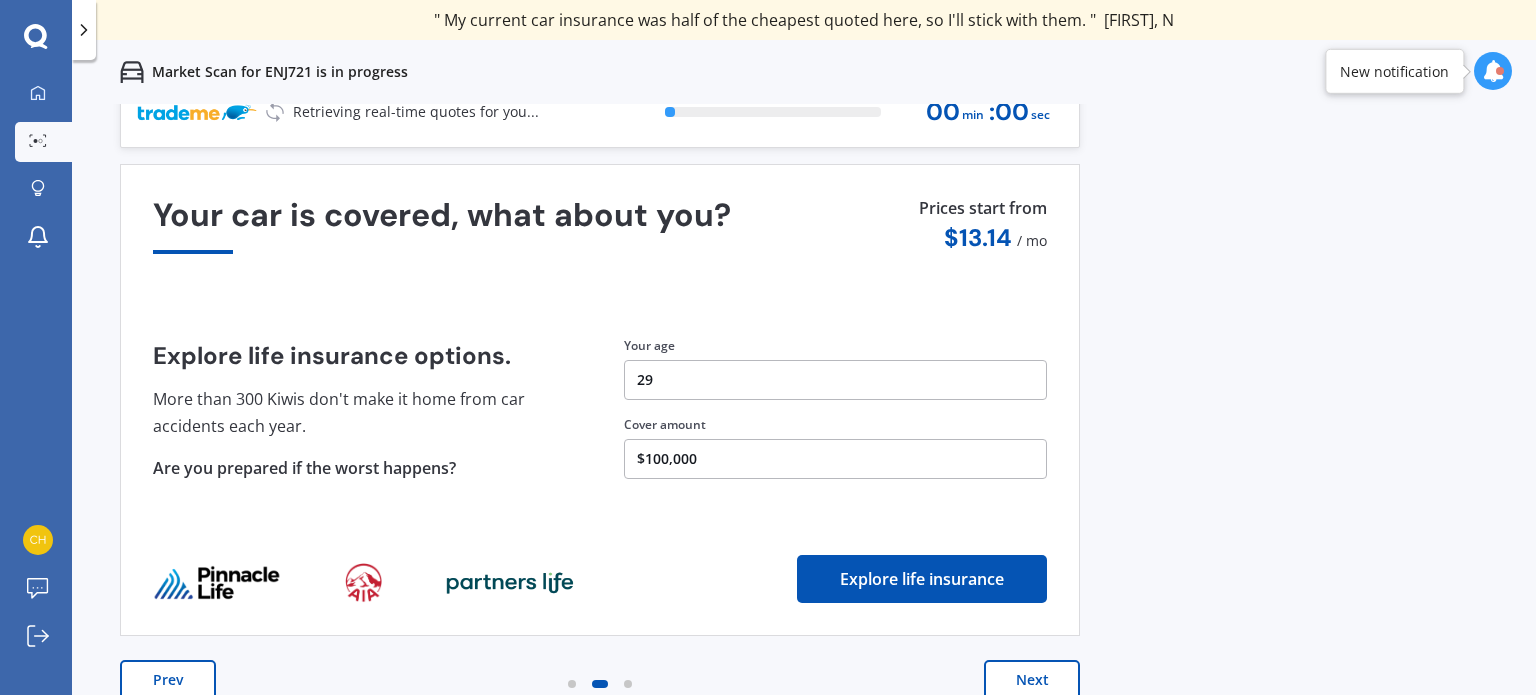 click on "Next" at bounding box center [1032, 680] 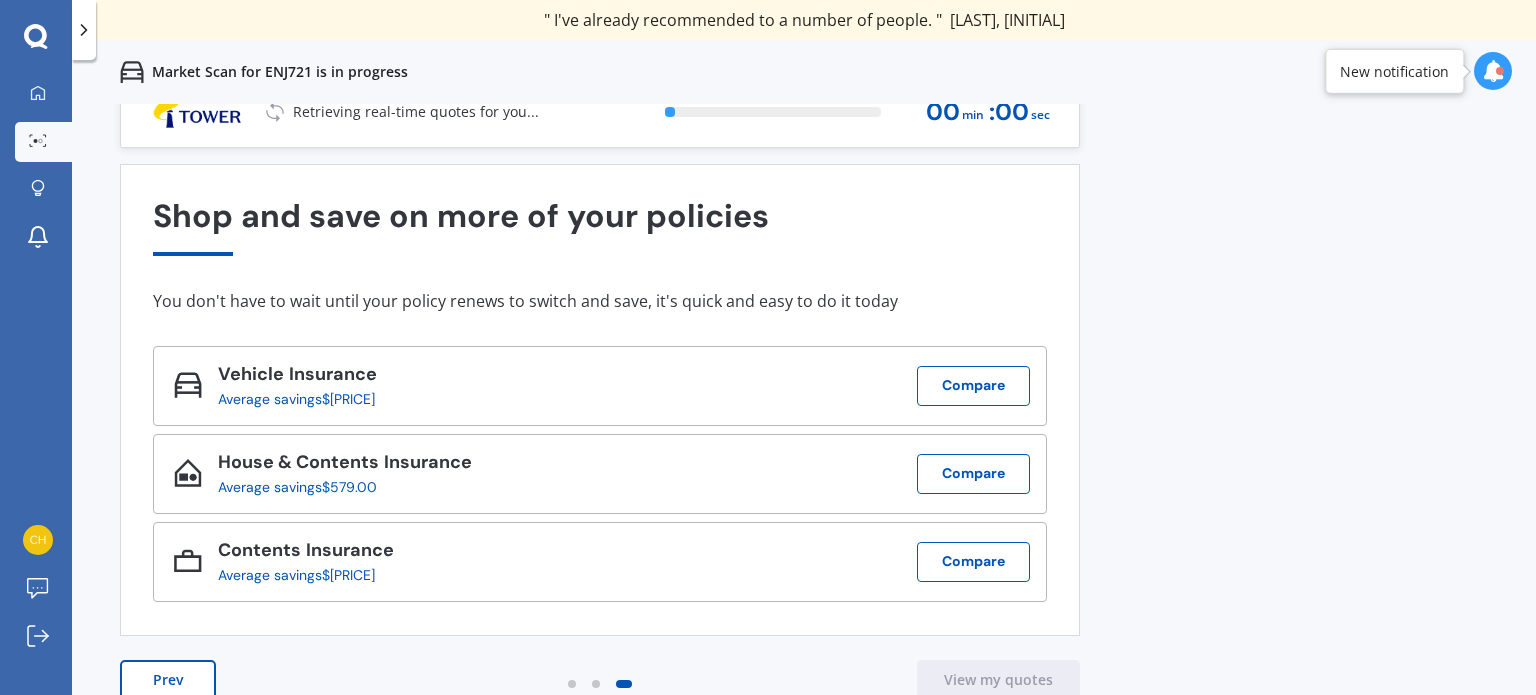 scroll, scrollTop: 0, scrollLeft: 0, axis: both 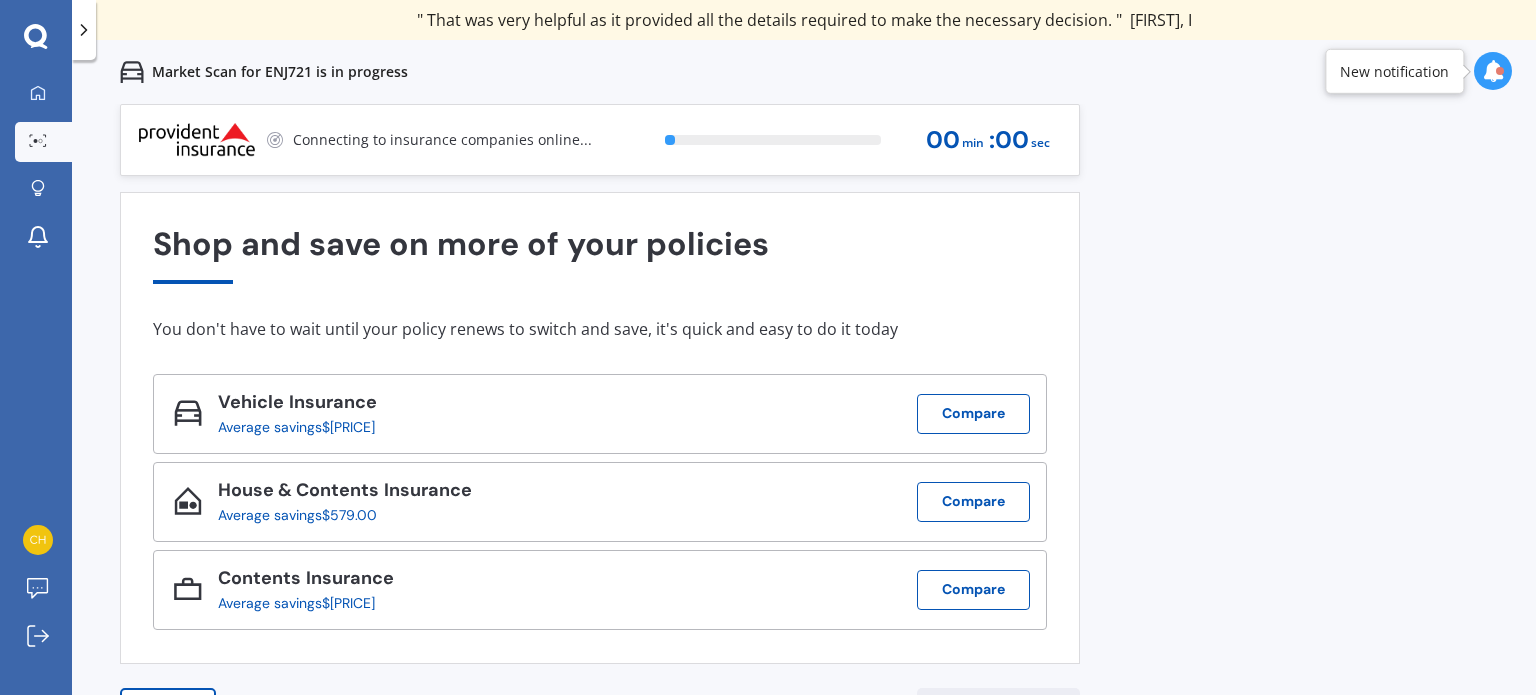 click at bounding box center (1493, 71) 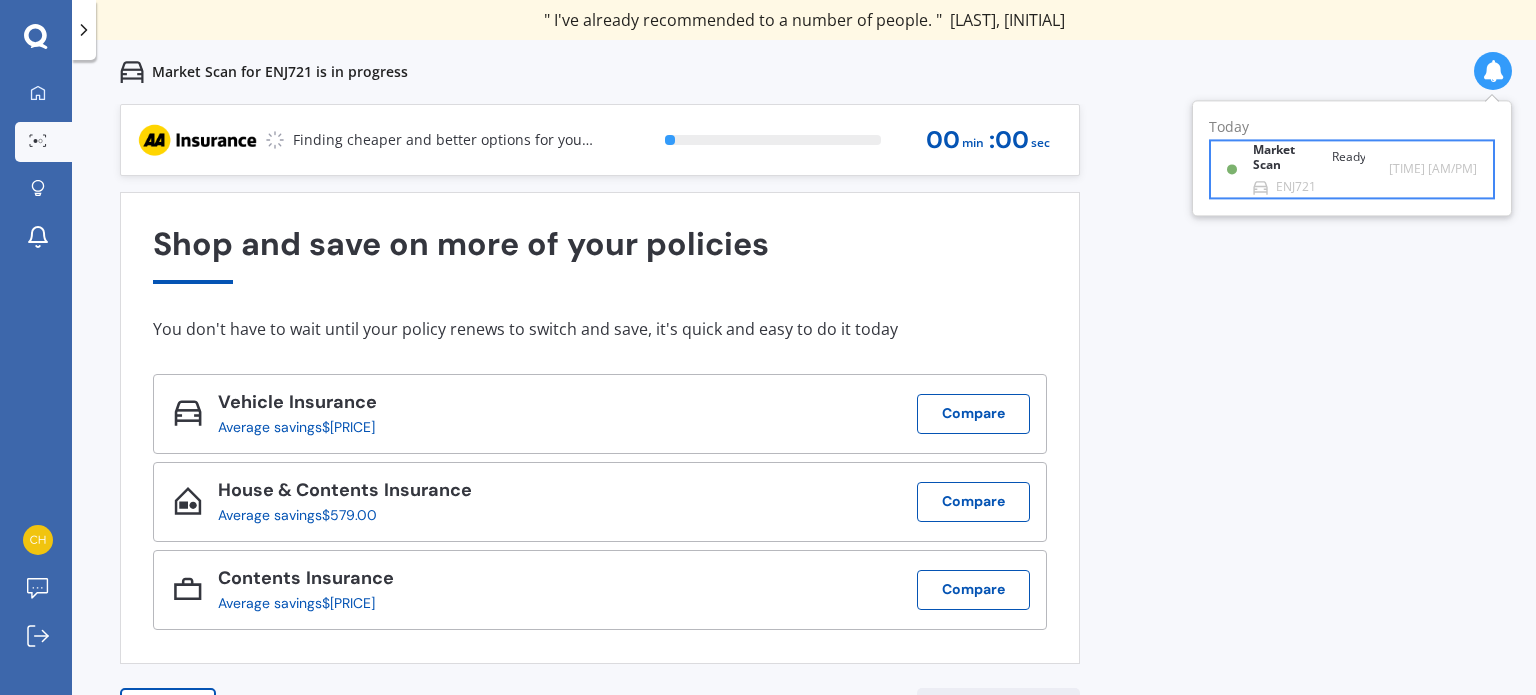 click on "Ready" at bounding box center [1348, 158] 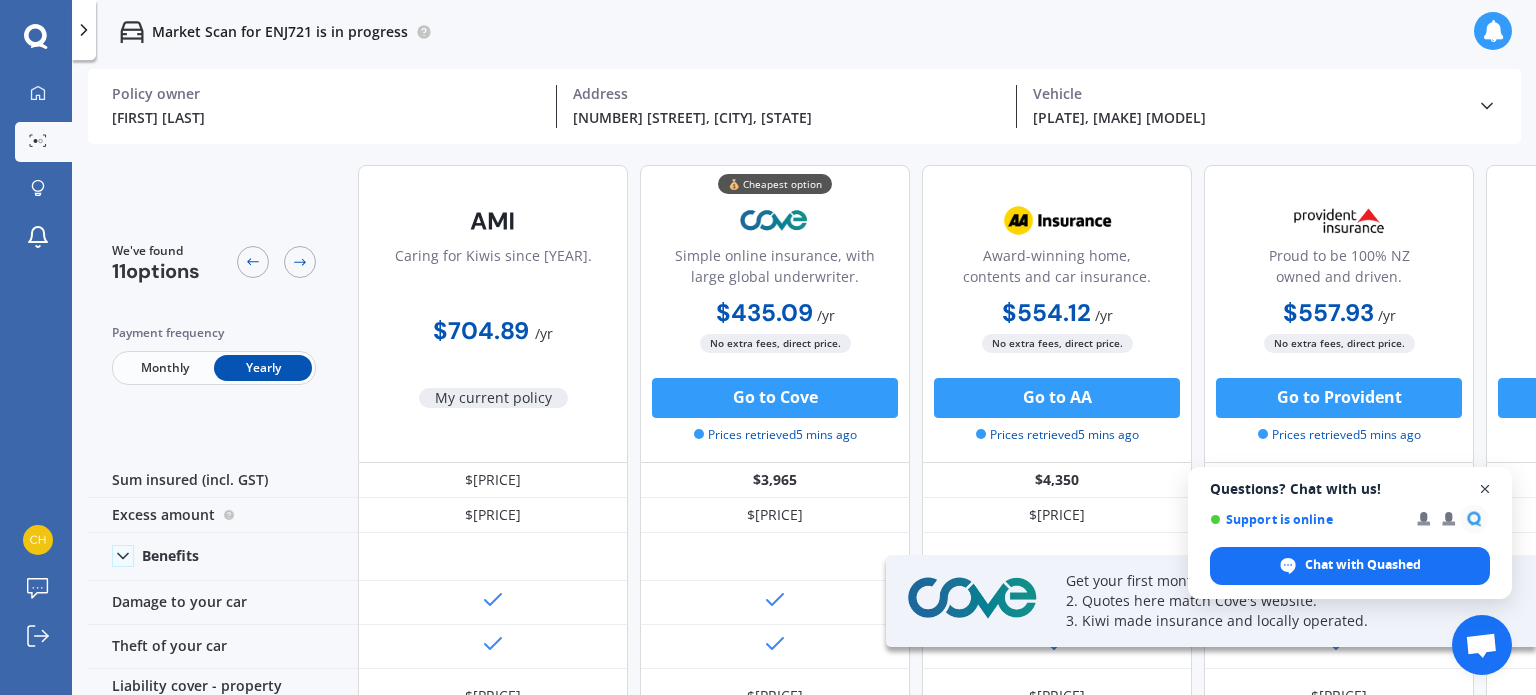 click at bounding box center (1485, 489) 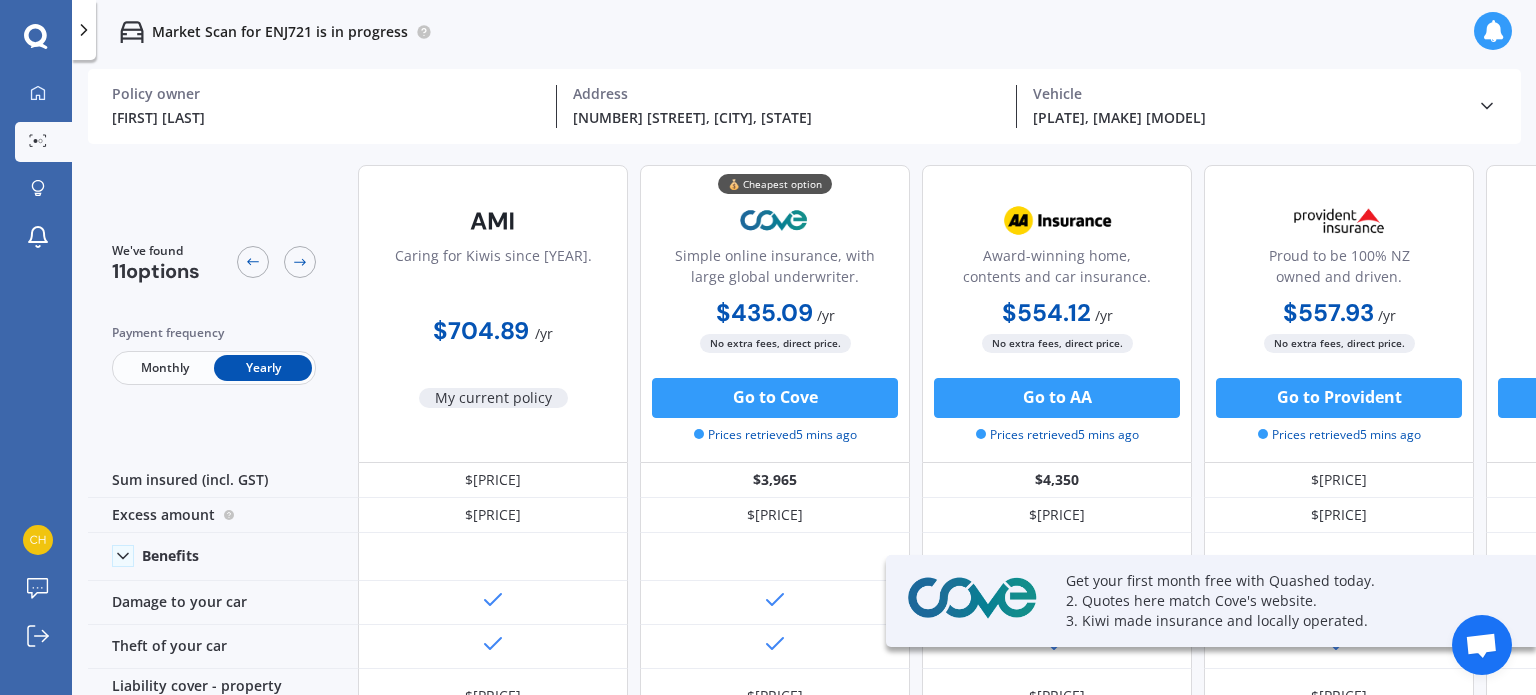 click on "Market Scan for ENJ721 is in progress" at bounding box center (804, 32) 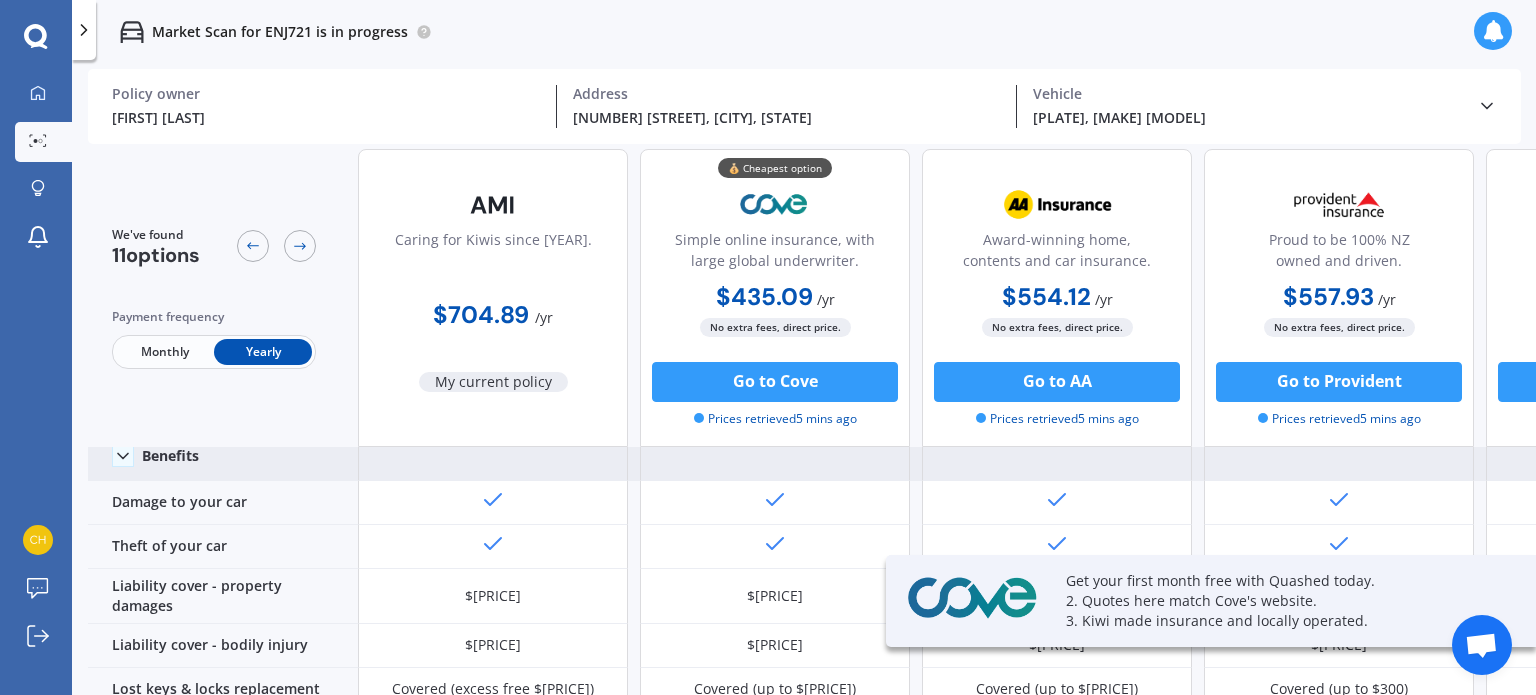 click at bounding box center [123, 456] 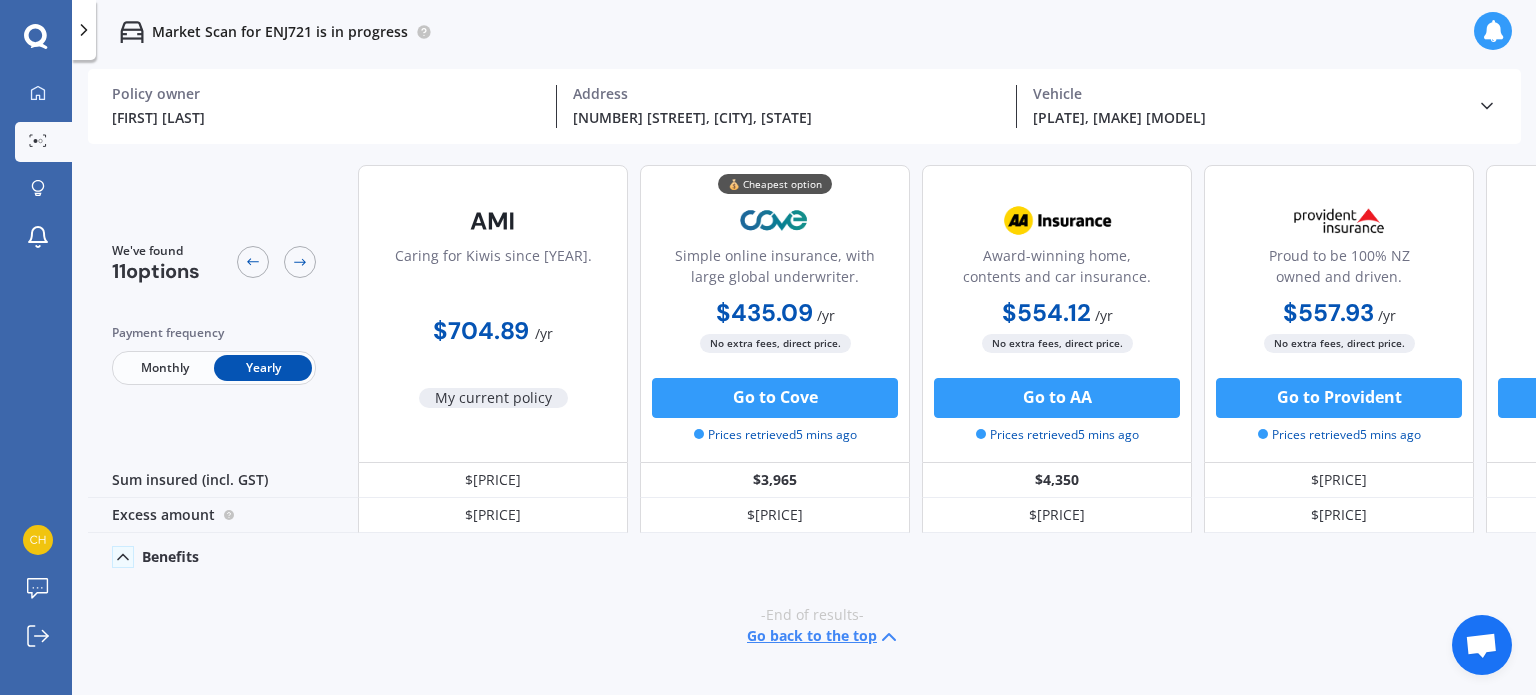 scroll, scrollTop: 0, scrollLeft: 0, axis: both 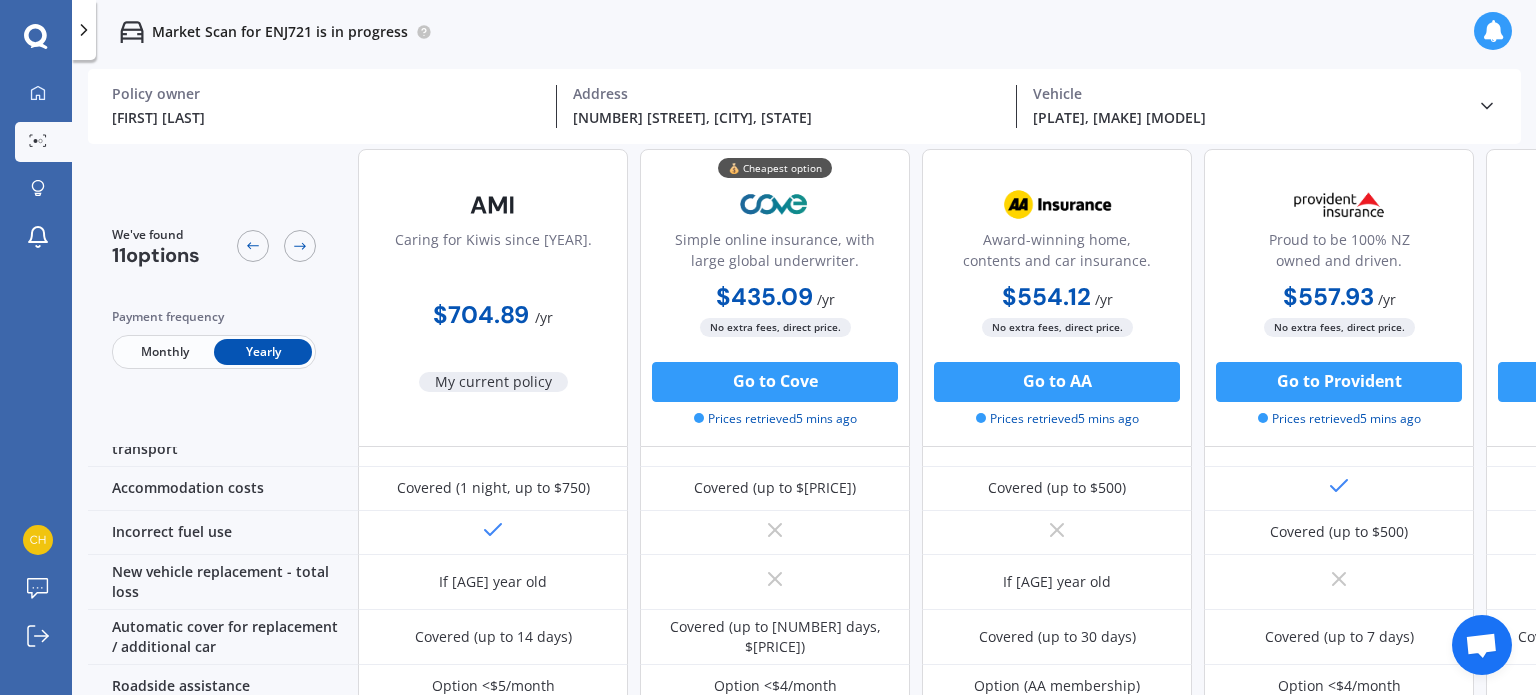 click at bounding box center [1487, 106] 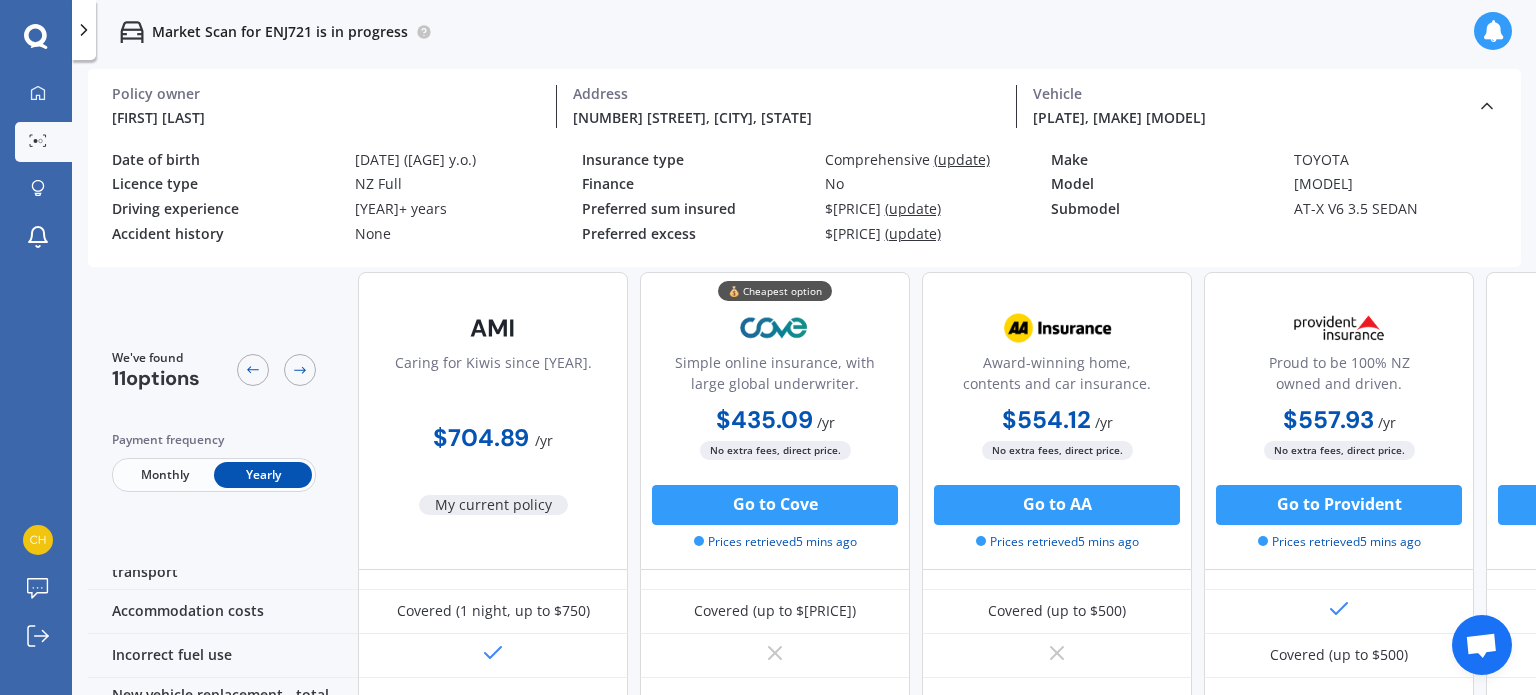 click at bounding box center [1487, 106] 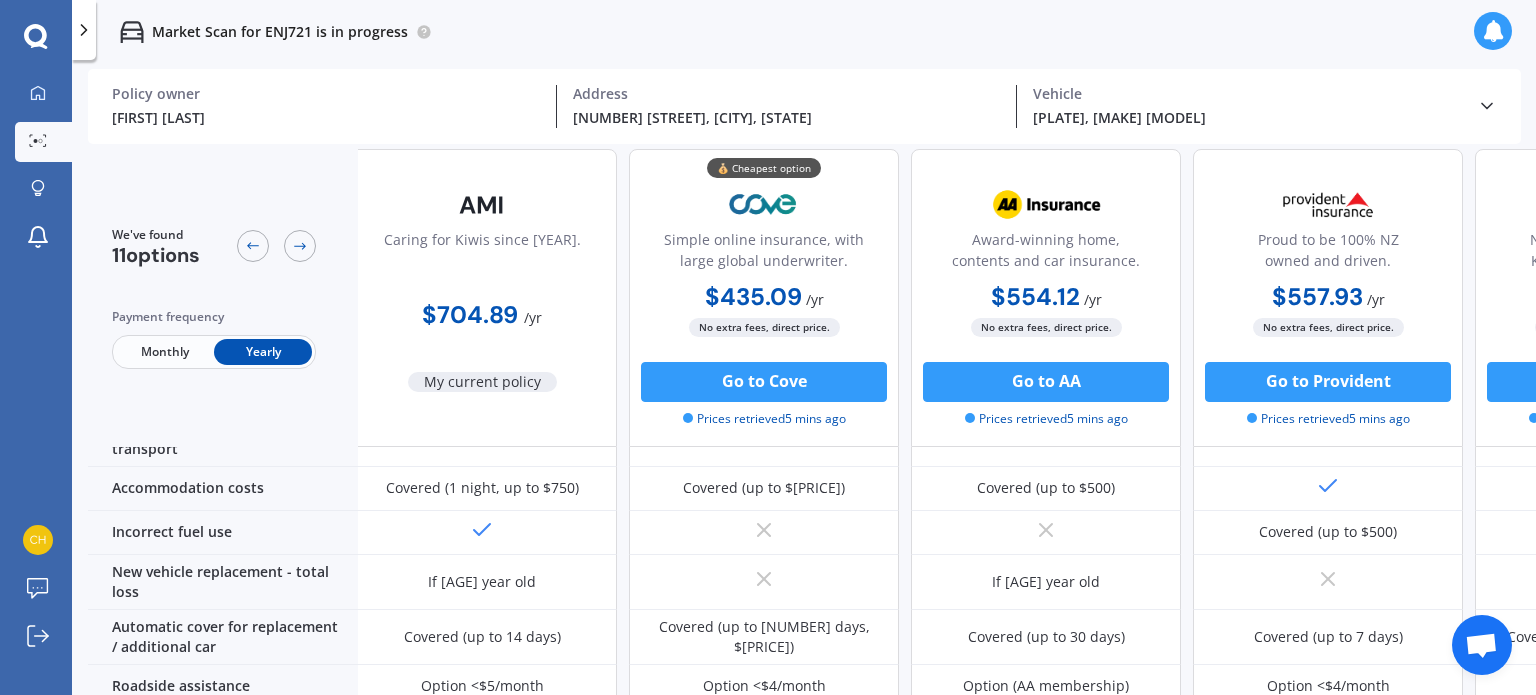 scroll, scrollTop: 532, scrollLeft: 0, axis: vertical 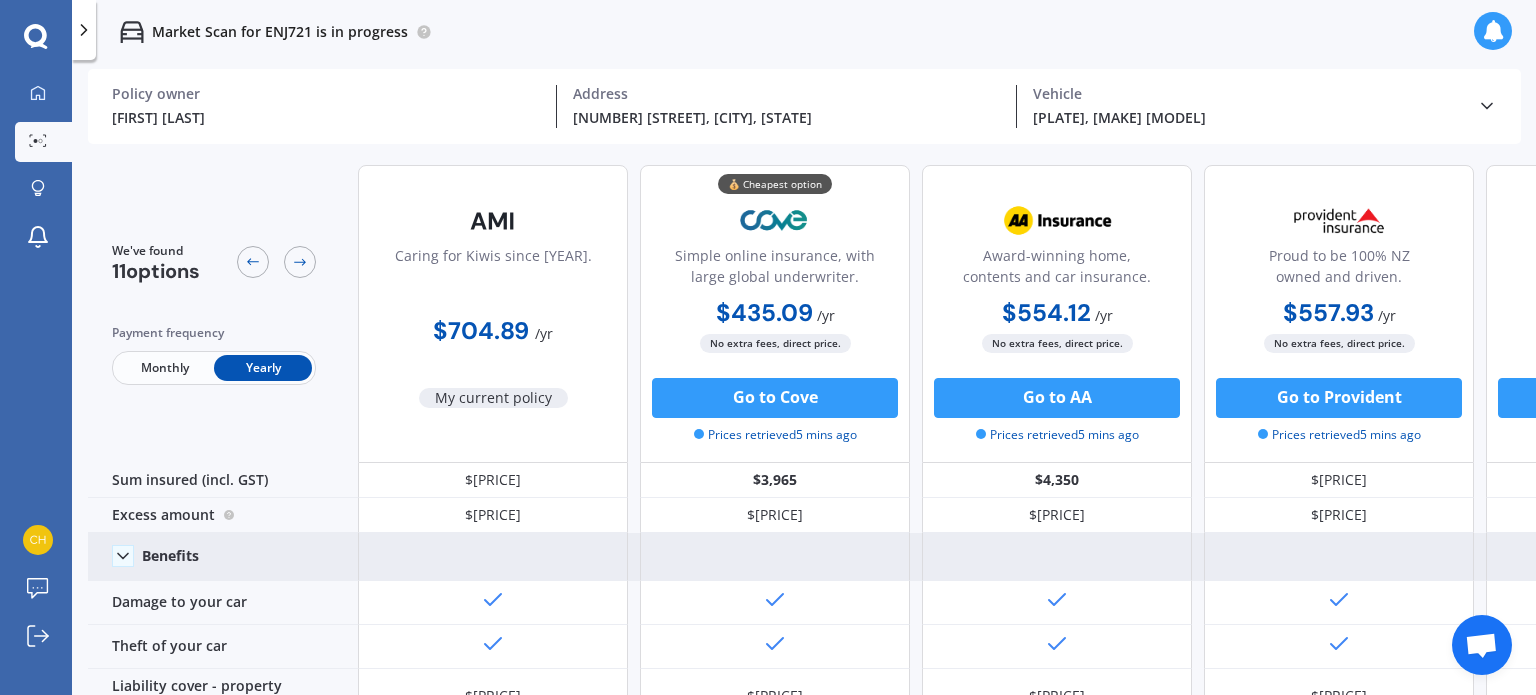 click on "[FIRST] [LAST] Policy owner [NUMBER] [STREET], [STREET_NAME], [CITY] [POSTAL_CODE] Address ENJ721, TOYOTA AURION Vehicle" at bounding box center (804, 106) 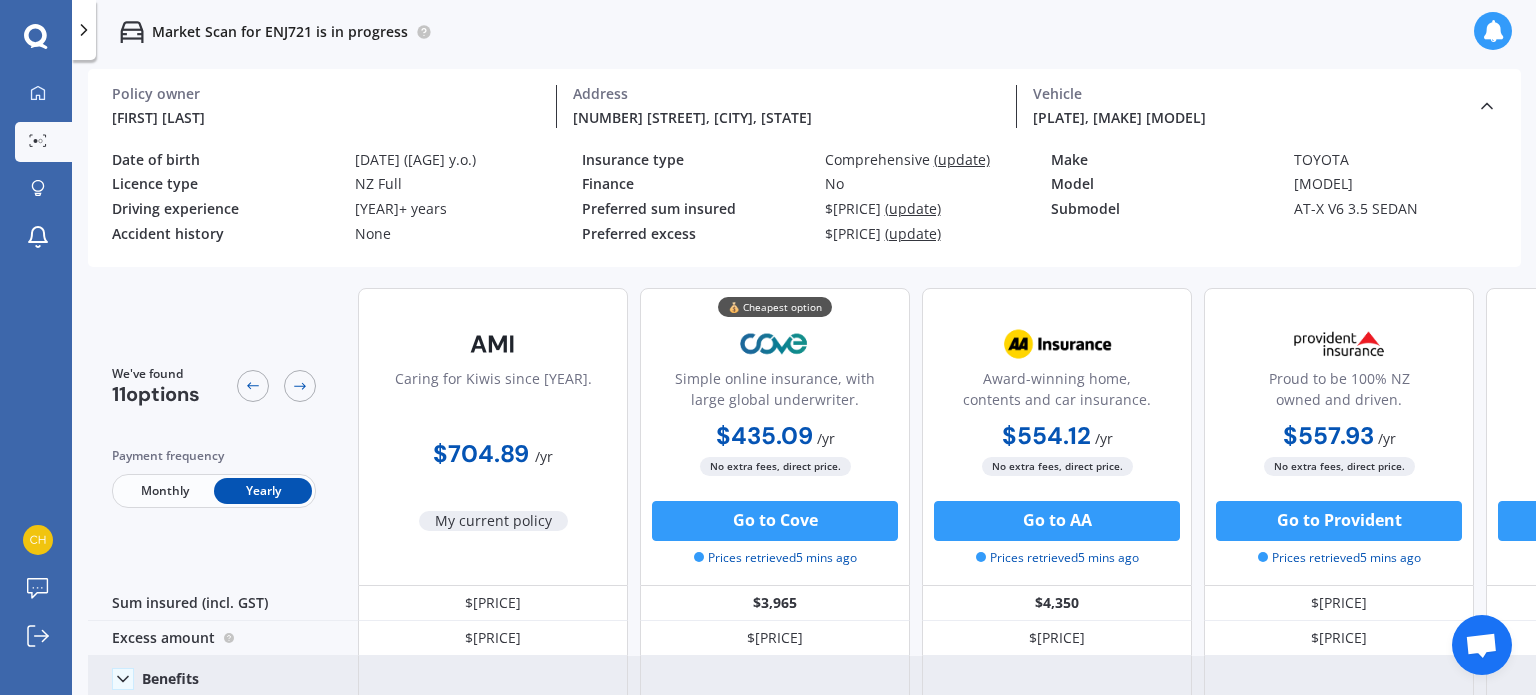 click at bounding box center (1487, 106) 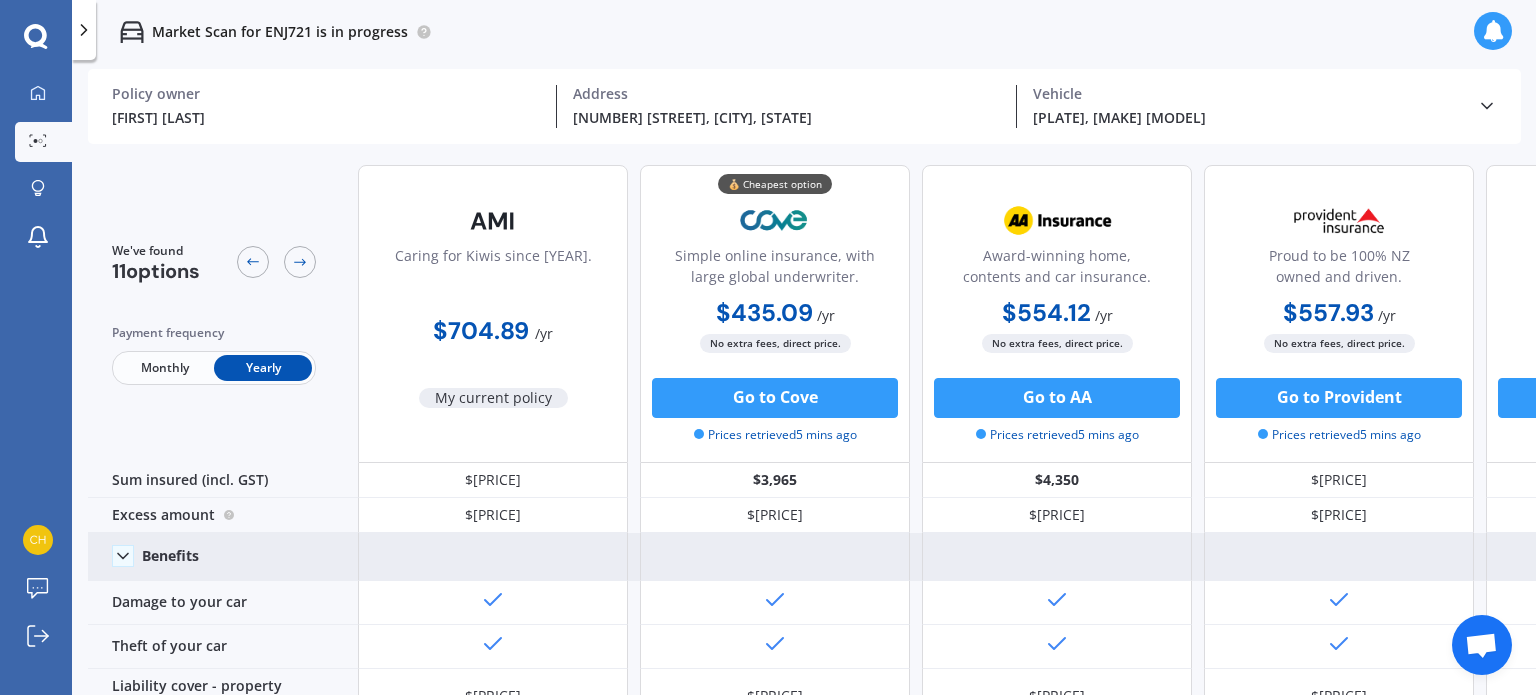 click at bounding box center [1487, 106] 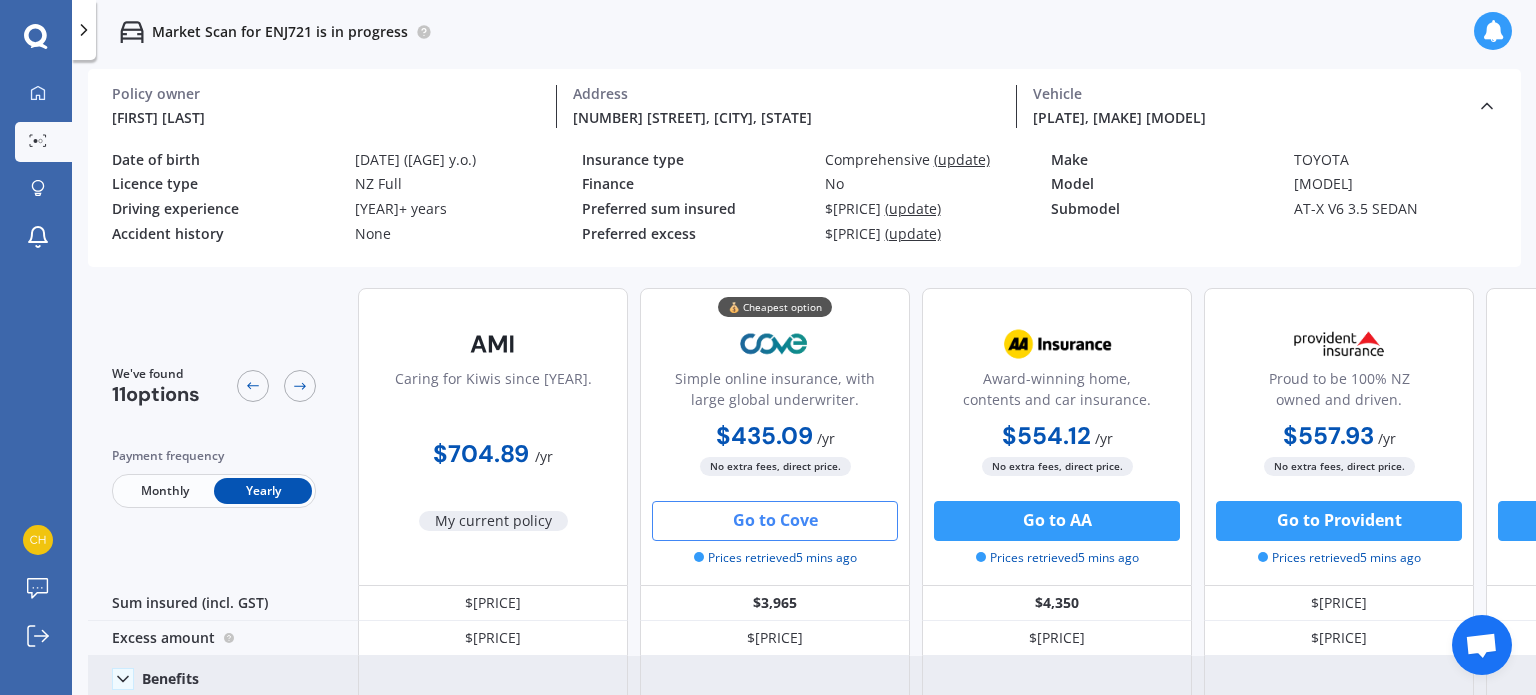 drag, startPoint x: 795, startPoint y: 517, endPoint x: 769, endPoint y: 512, distance: 26.476404 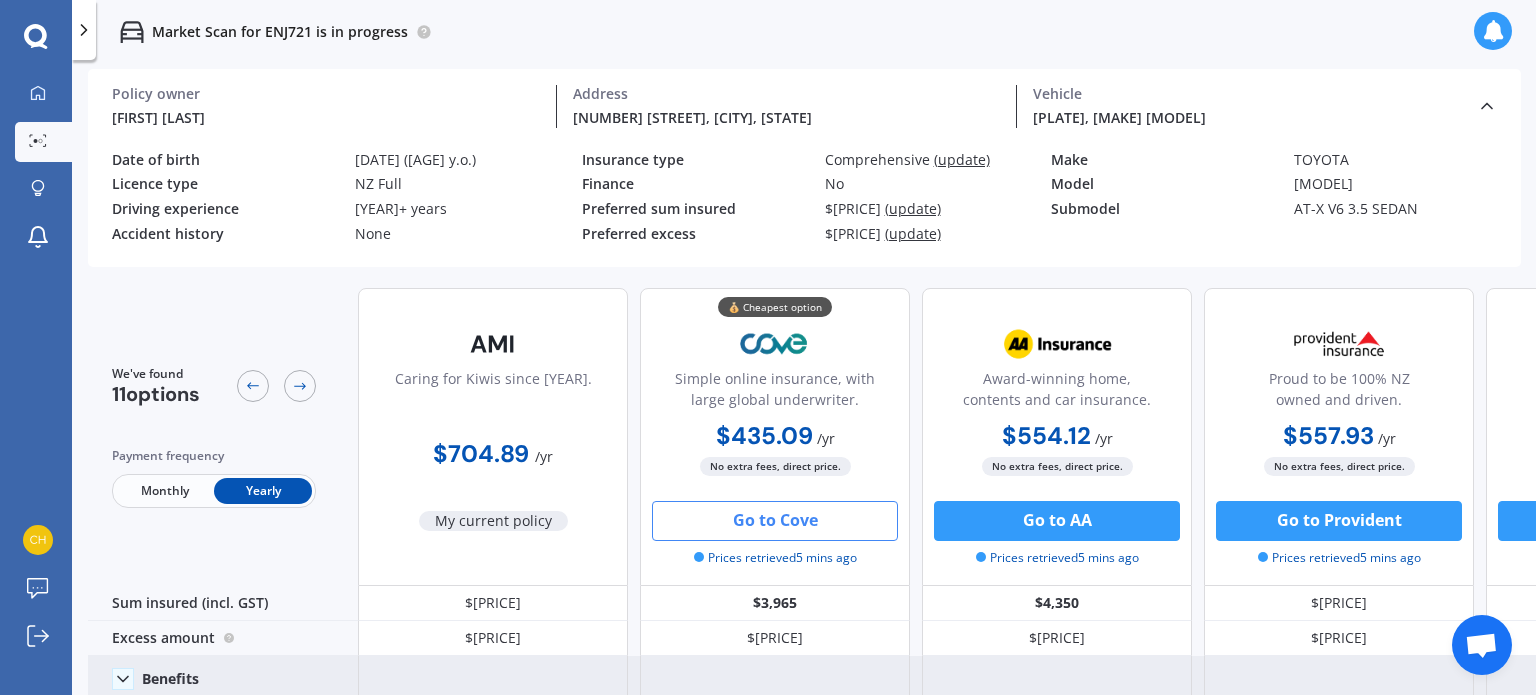 click on "Go to Cove" at bounding box center [775, 521] 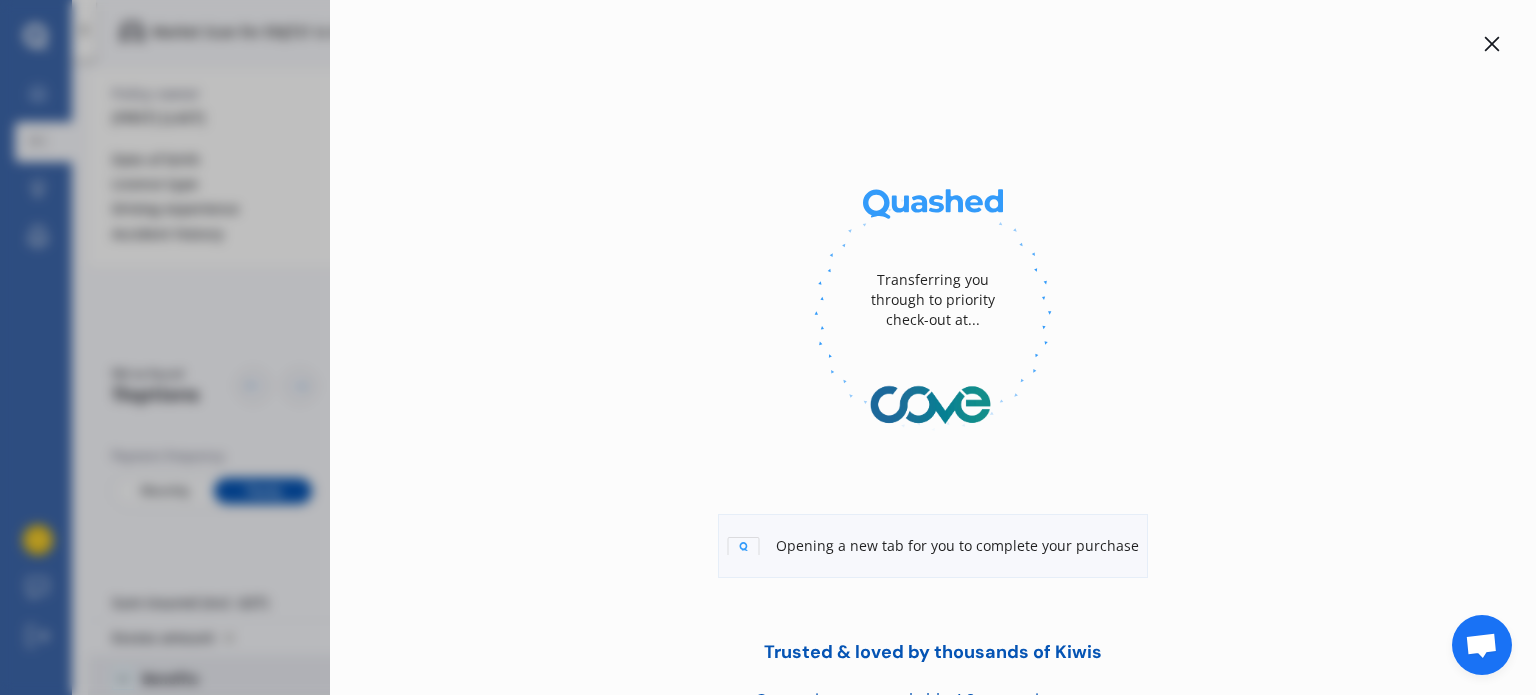 click on "Transferring you through to priority check-out at... Opening a new tab for you to complete your purchase Trusted & loved by thousands of Kiwis Cove enjoys a remarkable 4.8 star rating across hundreds of reviews, which is somewhat unheard of in New Zealand’s insurance industry." at bounding box center (768, 347) 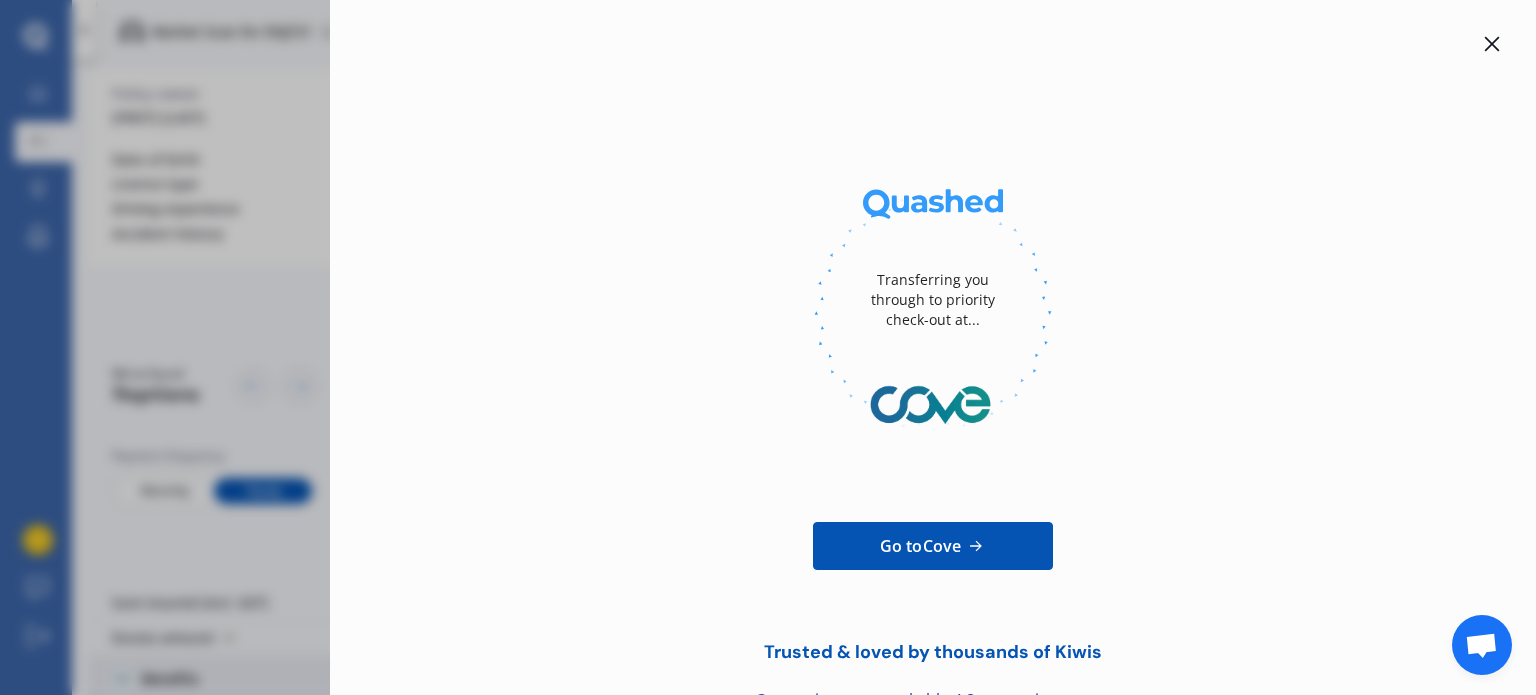 click on "Transferring you through to priority check-out at... Go to  Cove Trusted & loved by thousands of Kiwis Cove enjoys a remarkable 4.8 star rating across hundreds of reviews, which is somewhat unheard of in New Zealand’s insurance industry." at bounding box center (768, 347) 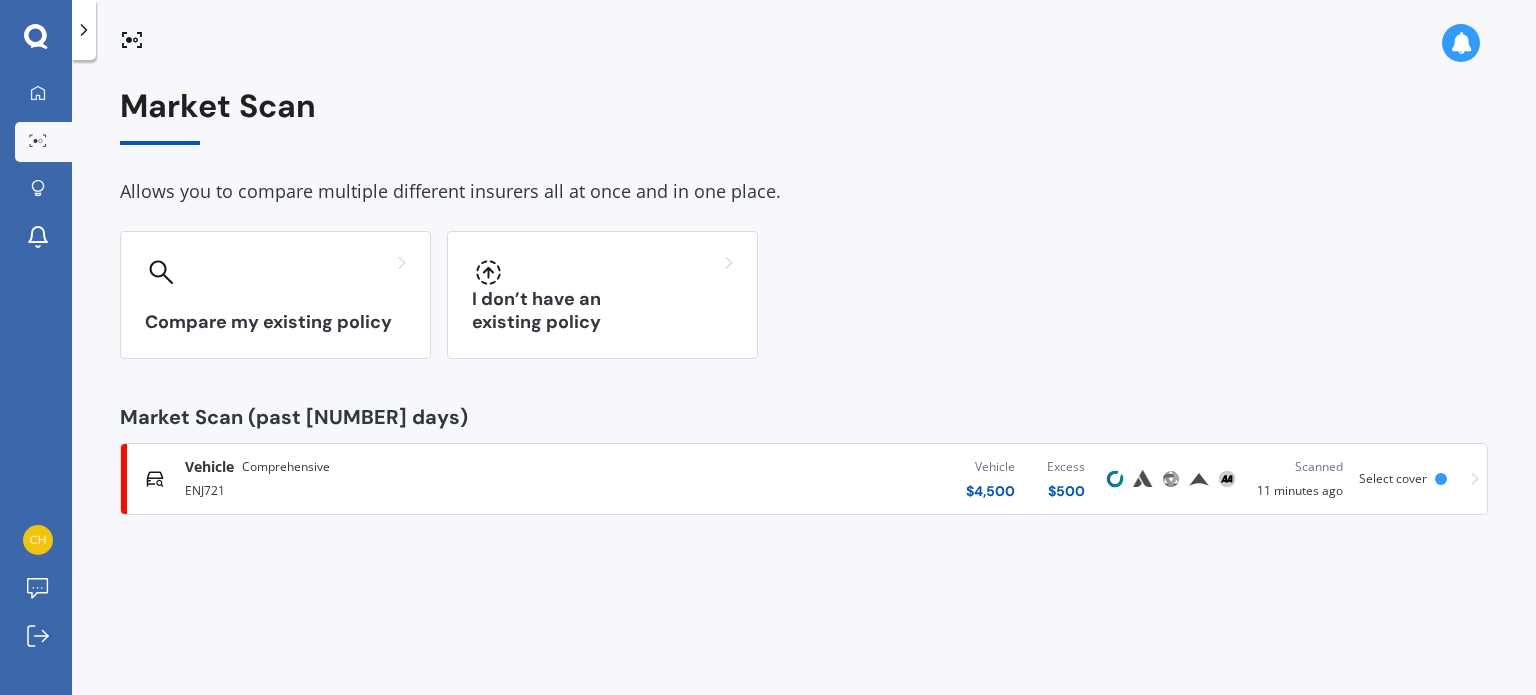 click on "Select cover" at bounding box center (1393, 478) 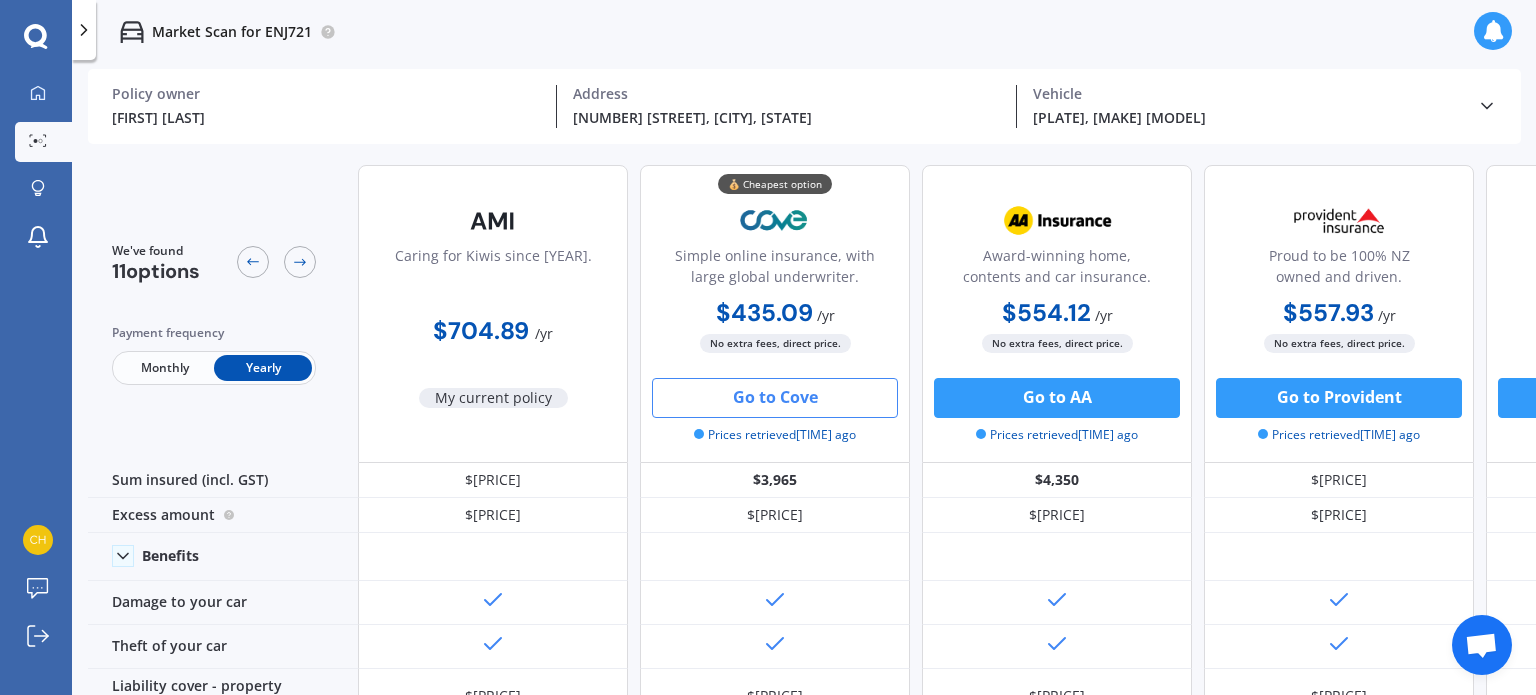 click at bounding box center (1487, 106) 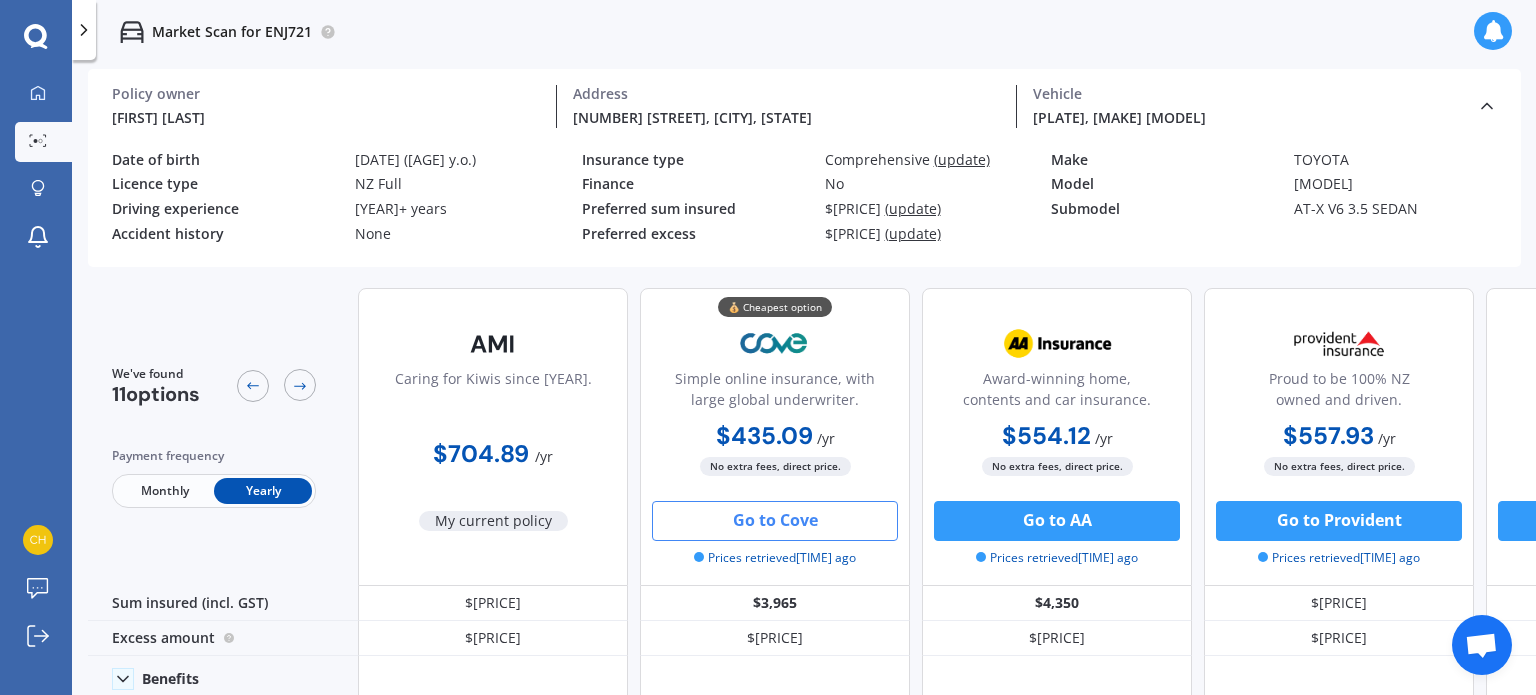 click on "(update)" at bounding box center [962, 159] 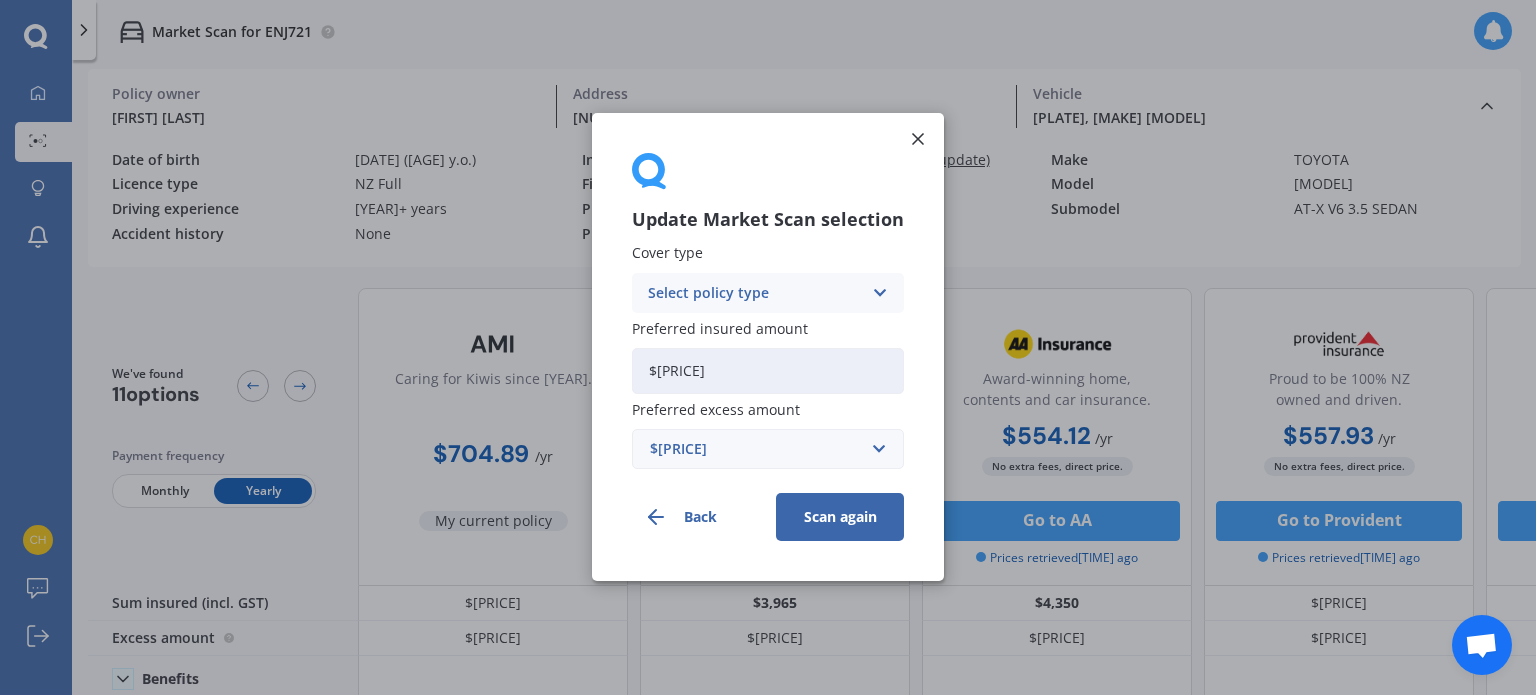 drag, startPoint x: 816, startPoint y: 374, endPoint x: 646, endPoint y: 362, distance: 170.423 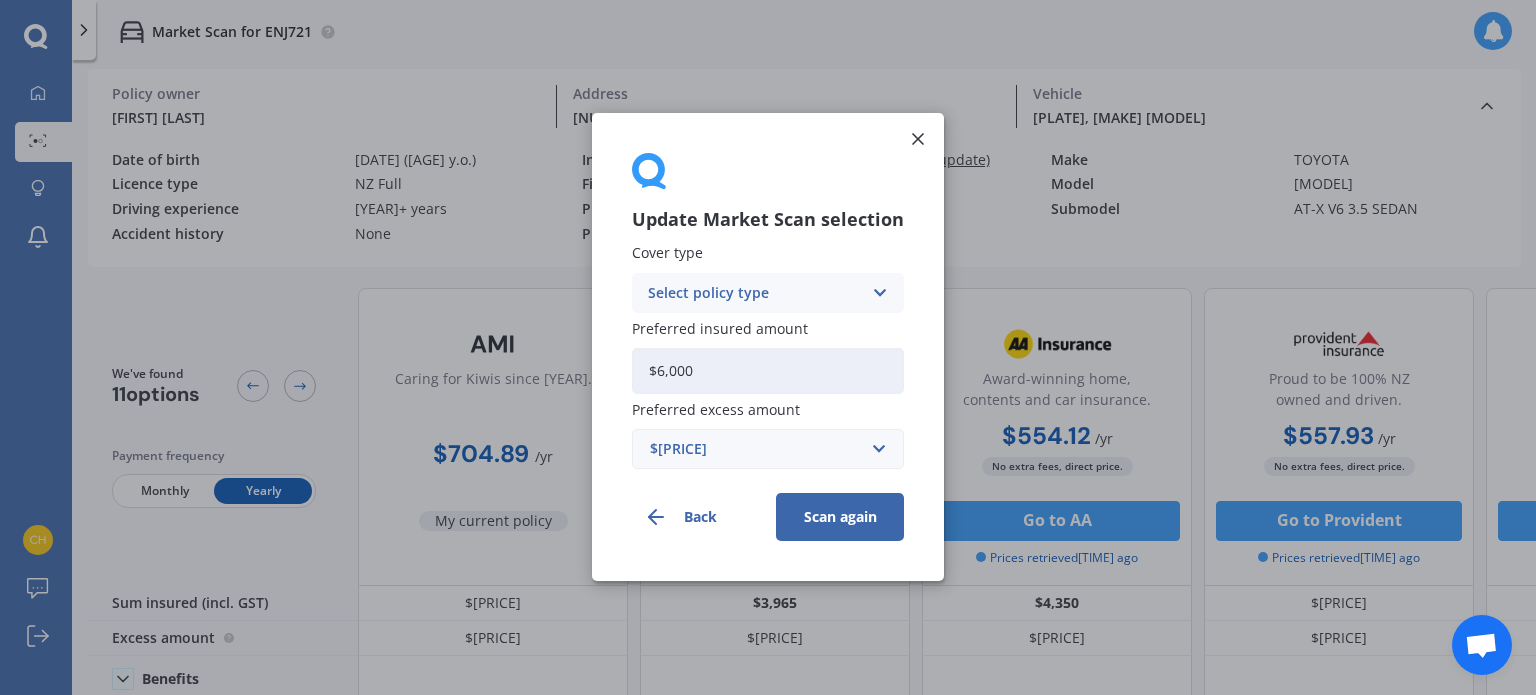type on "$6,000" 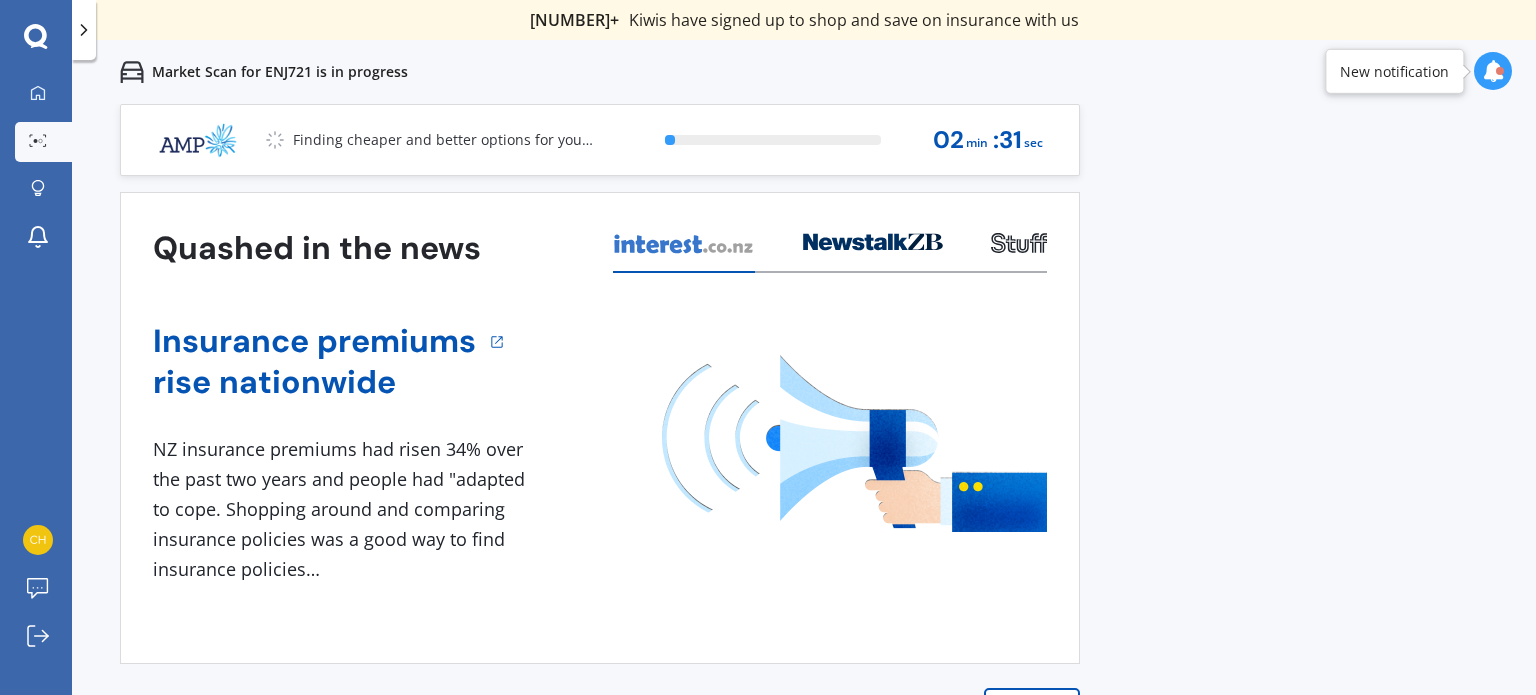 scroll, scrollTop: 28, scrollLeft: 0, axis: vertical 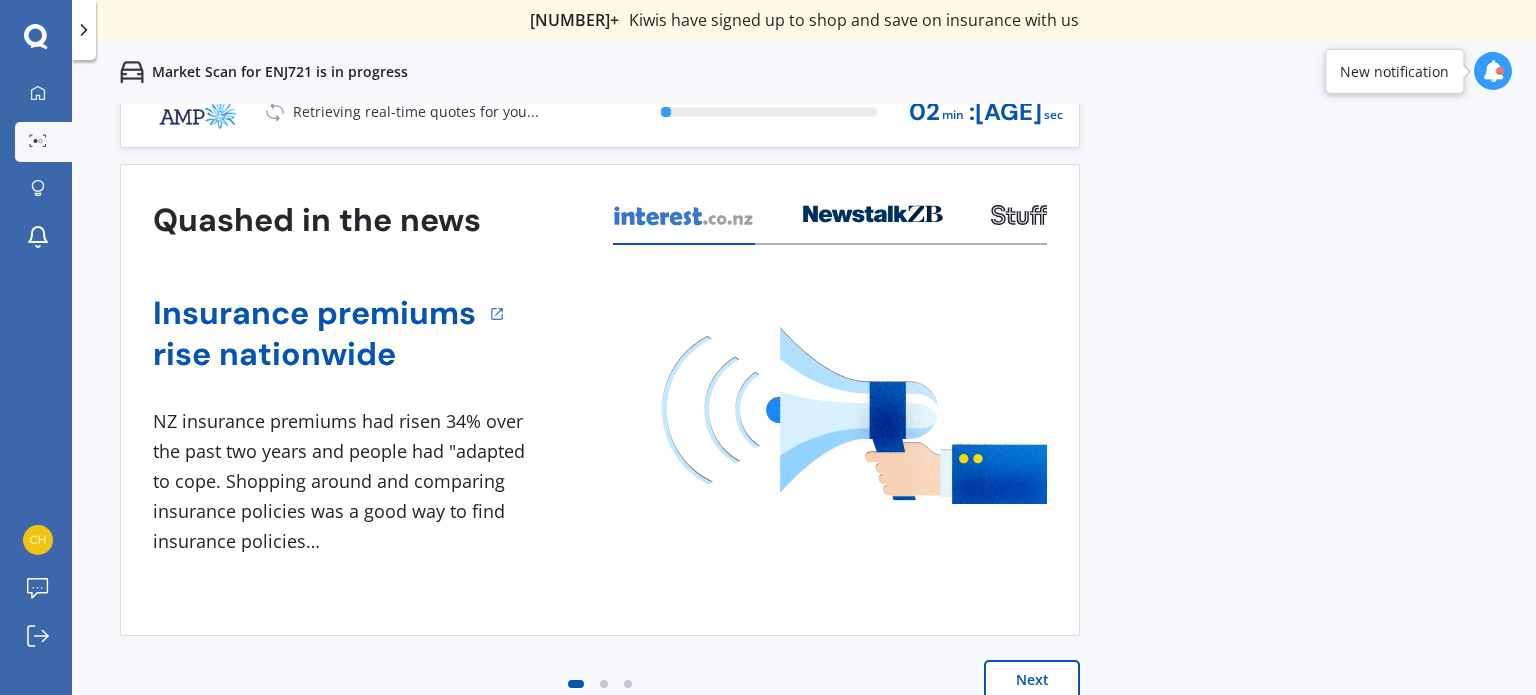 click on "Next" at bounding box center [1032, 680] 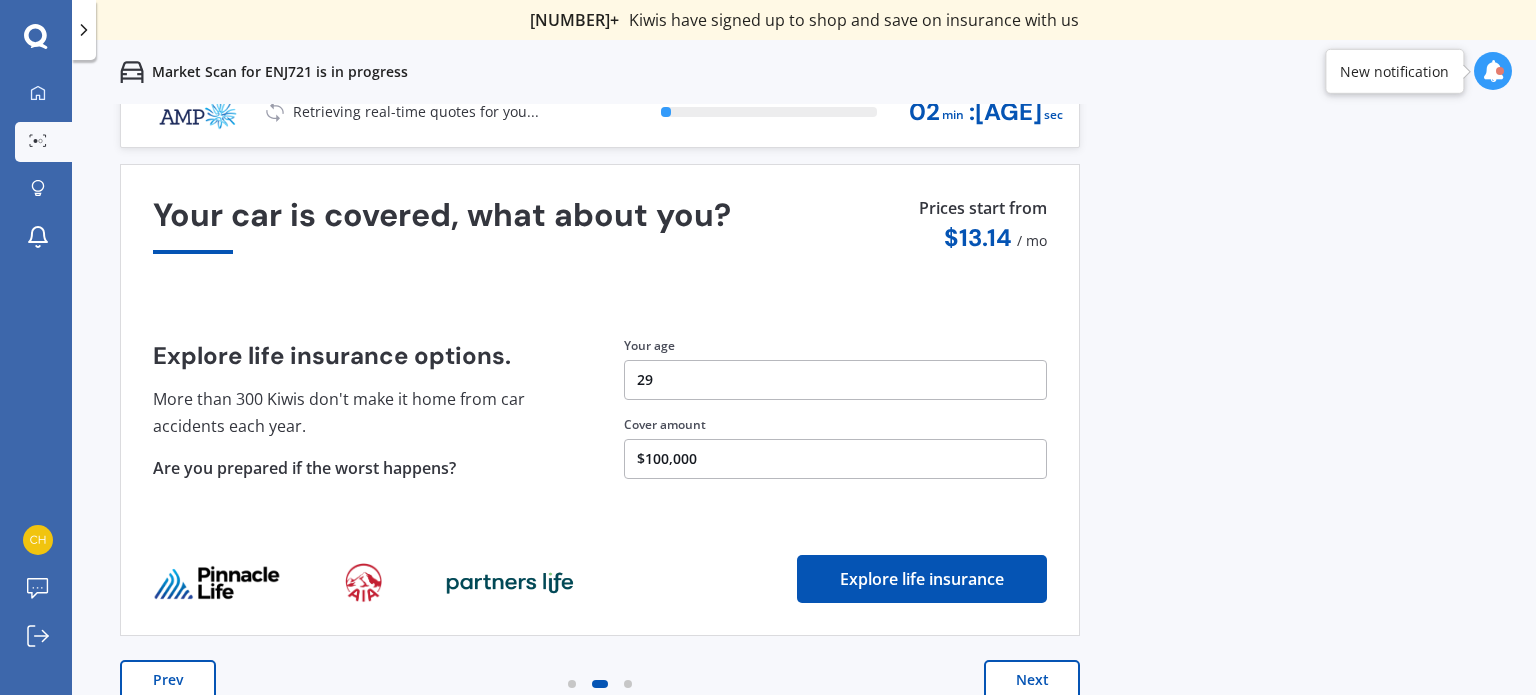 scroll, scrollTop: 0, scrollLeft: 0, axis: both 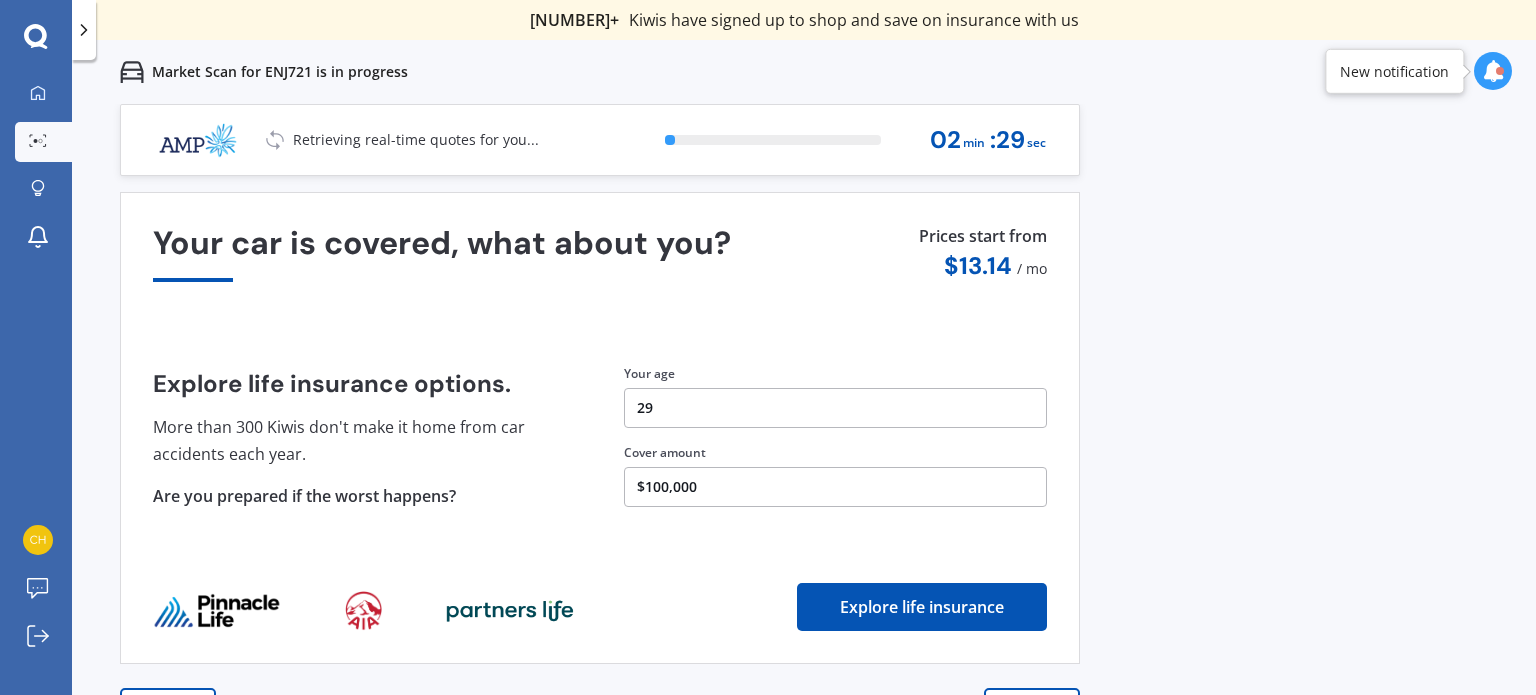 click on "Quashed in the news Insurance premiums rise nationwide 1 NZ insurance premiums had risen 34% over the past two years and people had "adapted to cope. Shopping around and comparing insurance policies was a good way to find insurance policies… Your car is covered, what about you? Explore life insurance options. More than 300 Kiwis don't make it home from car accidents each year. Are you prepared if the worst happens? Prices start from $ 13.14 / mo Your age 29 Cover amount $100,000 Explore life insurance Shop and save on more of your policies You don't have to wait until your policy renews to switch and save, it's quick and easy to do it today Vehicle Insurance Average savings  $384.00 Compare House & Contents Insurance Average savings  $579.00 Compare Contents Insurance Average savings  $279.00 Compare Prev Next" at bounding box center (600, 480) 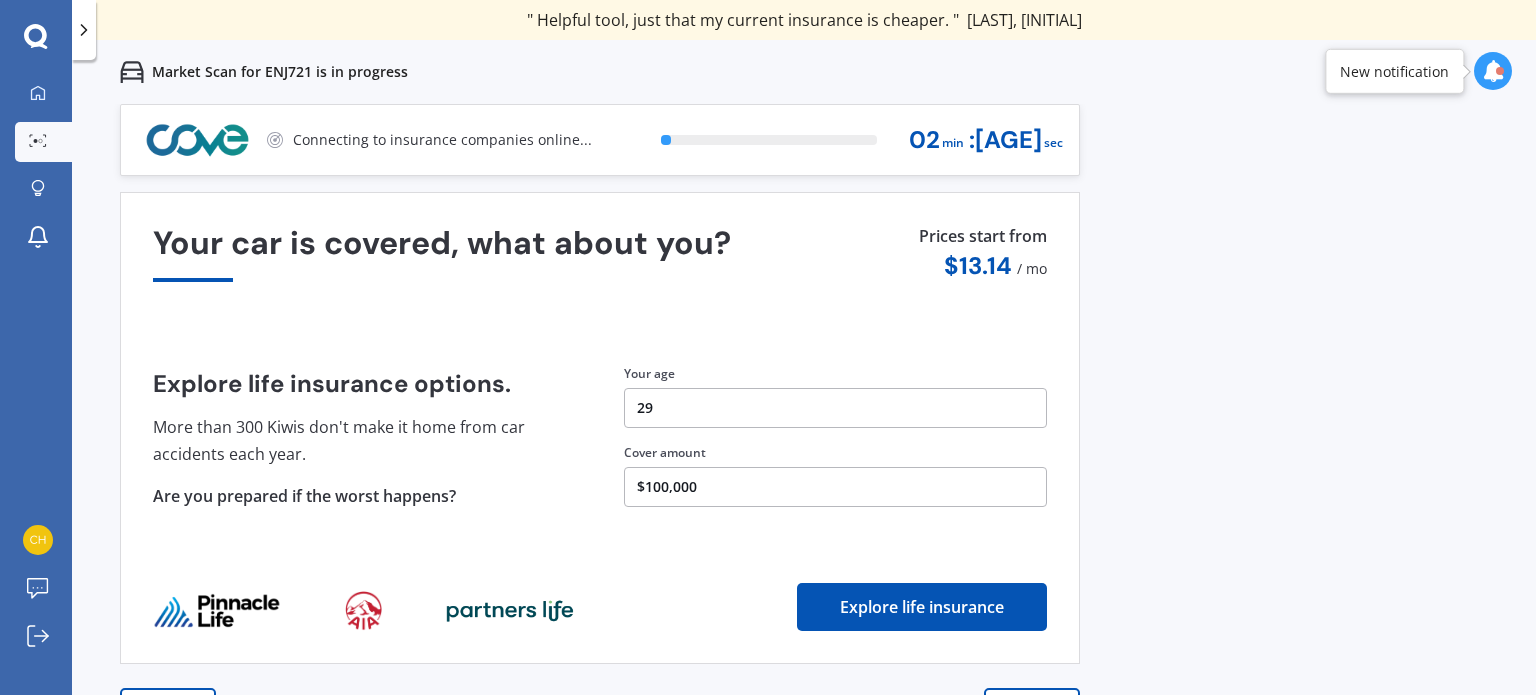 scroll, scrollTop: 28, scrollLeft: 0, axis: vertical 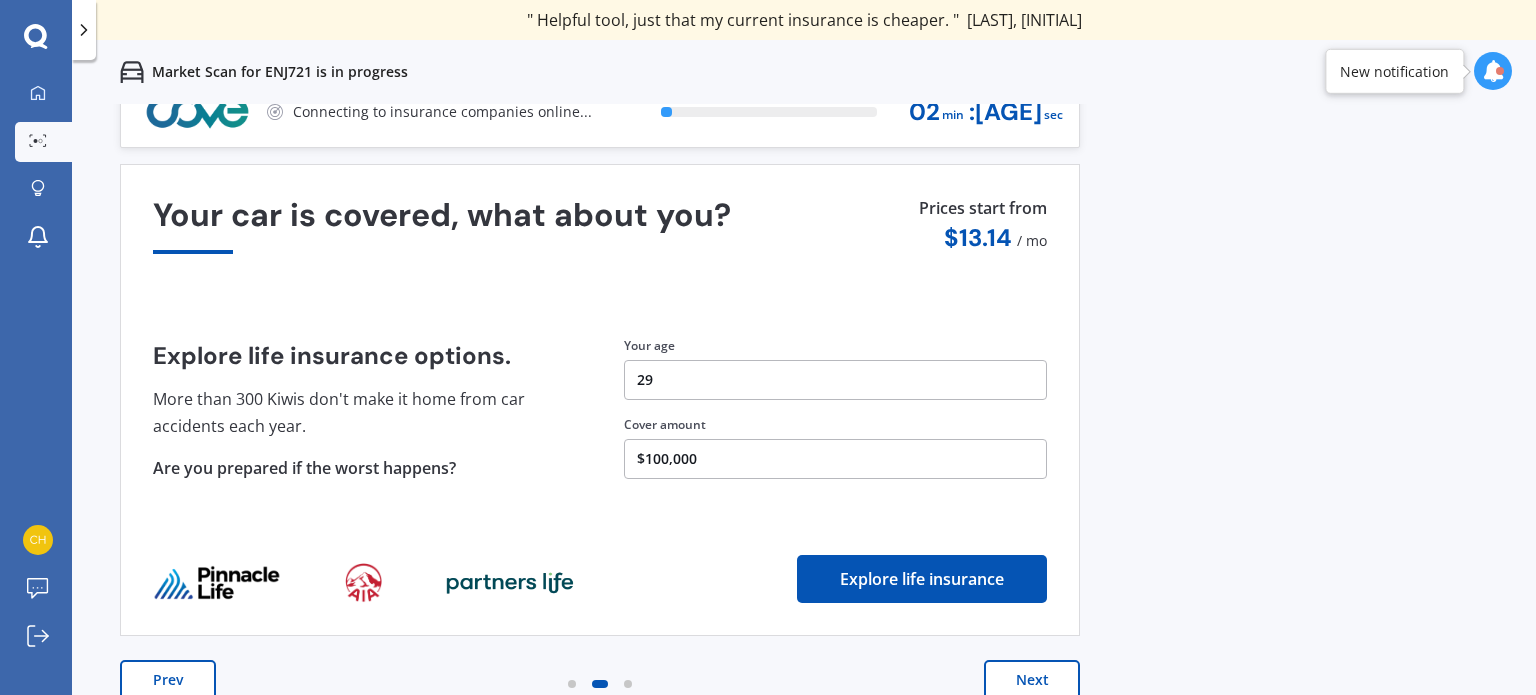 click on "Next" at bounding box center [1032, 680] 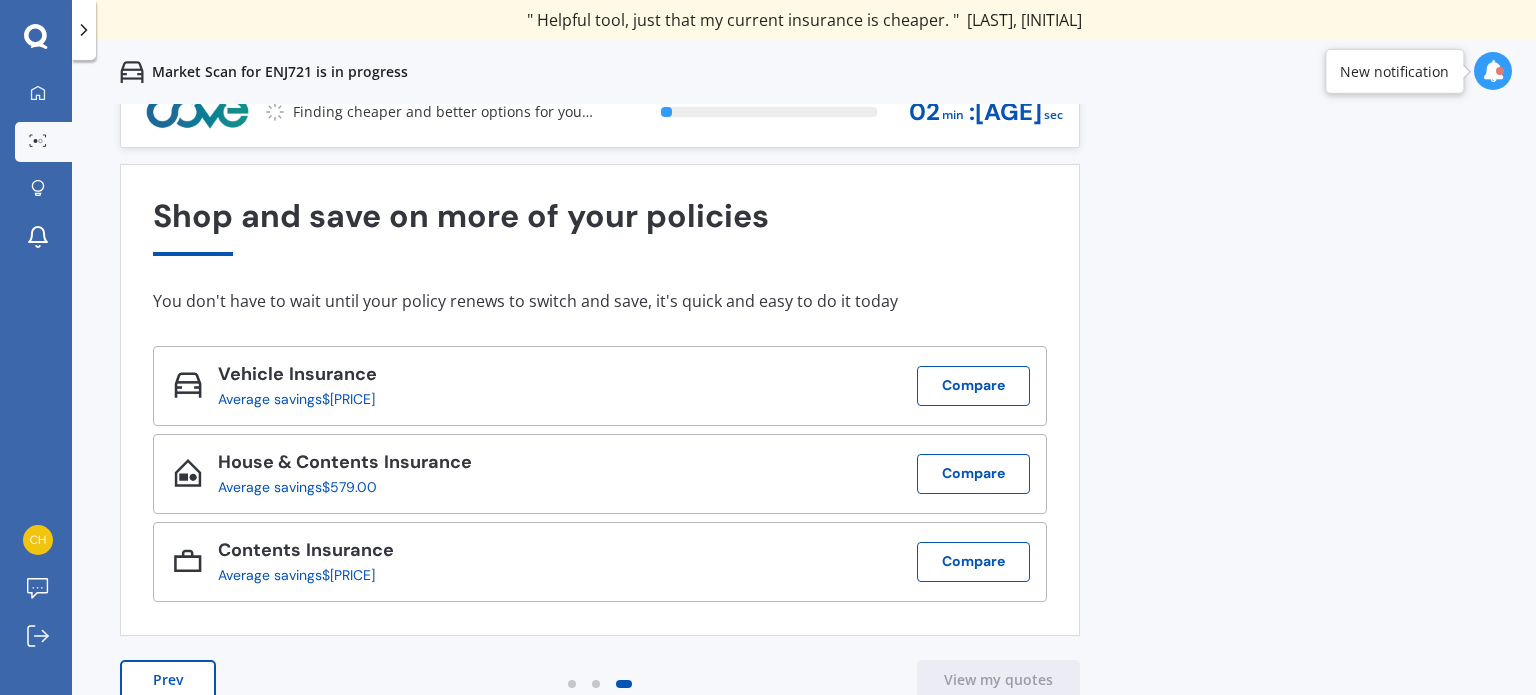 scroll, scrollTop: 0, scrollLeft: 0, axis: both 